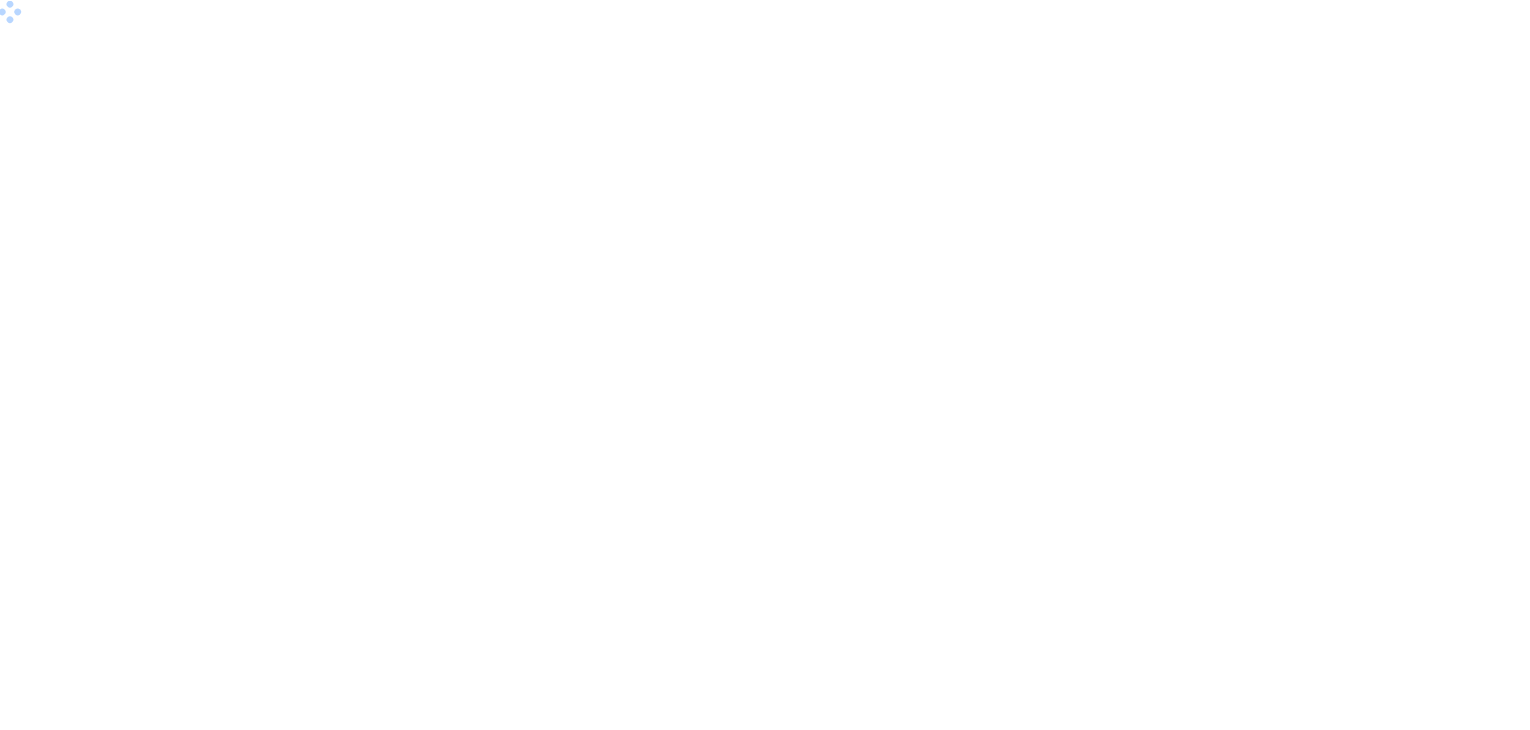 scroll, scrollTop: 0, scrollLeft: 0, axis: both 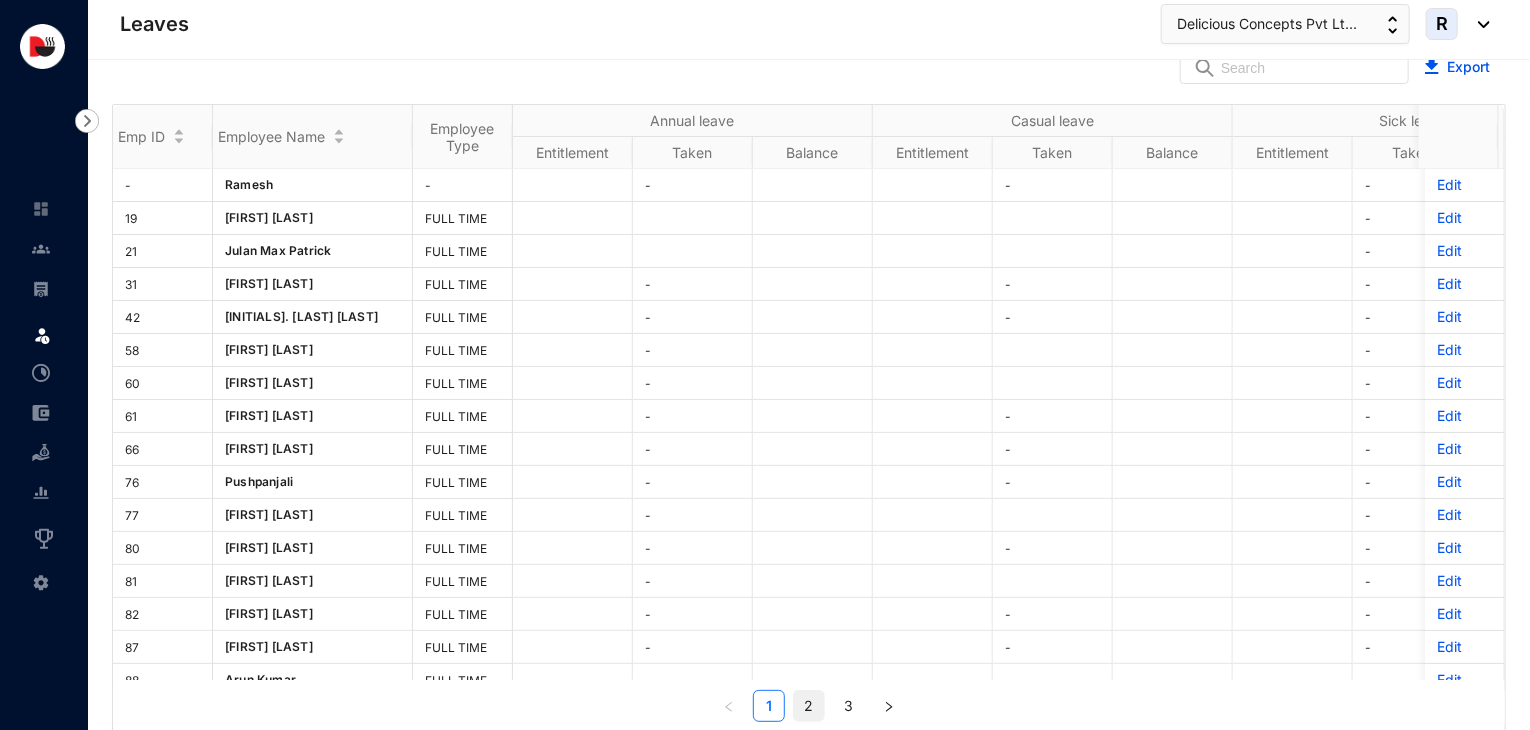 click on "2" at bounding box center (809, 706) 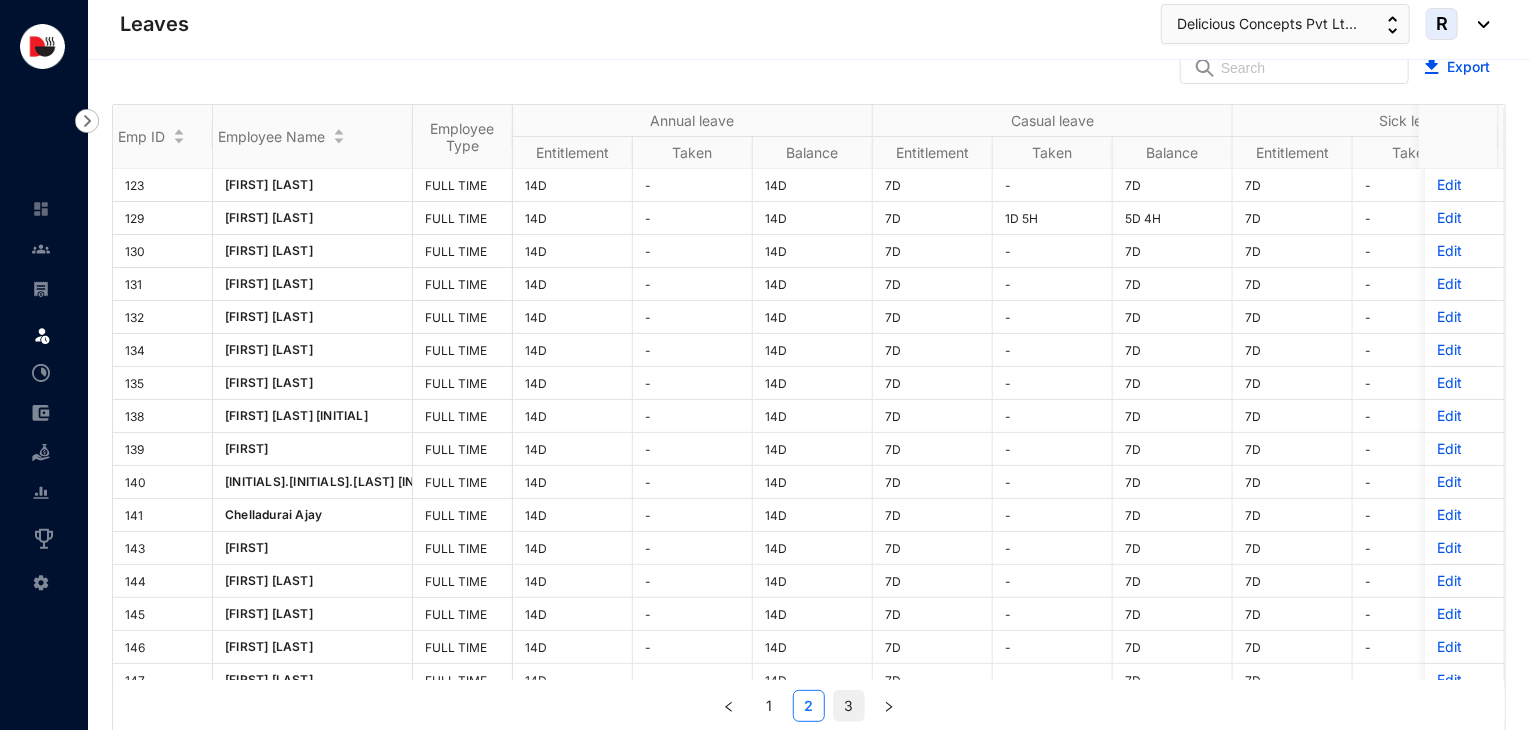 click on "3" at bounding box center (849, 706) 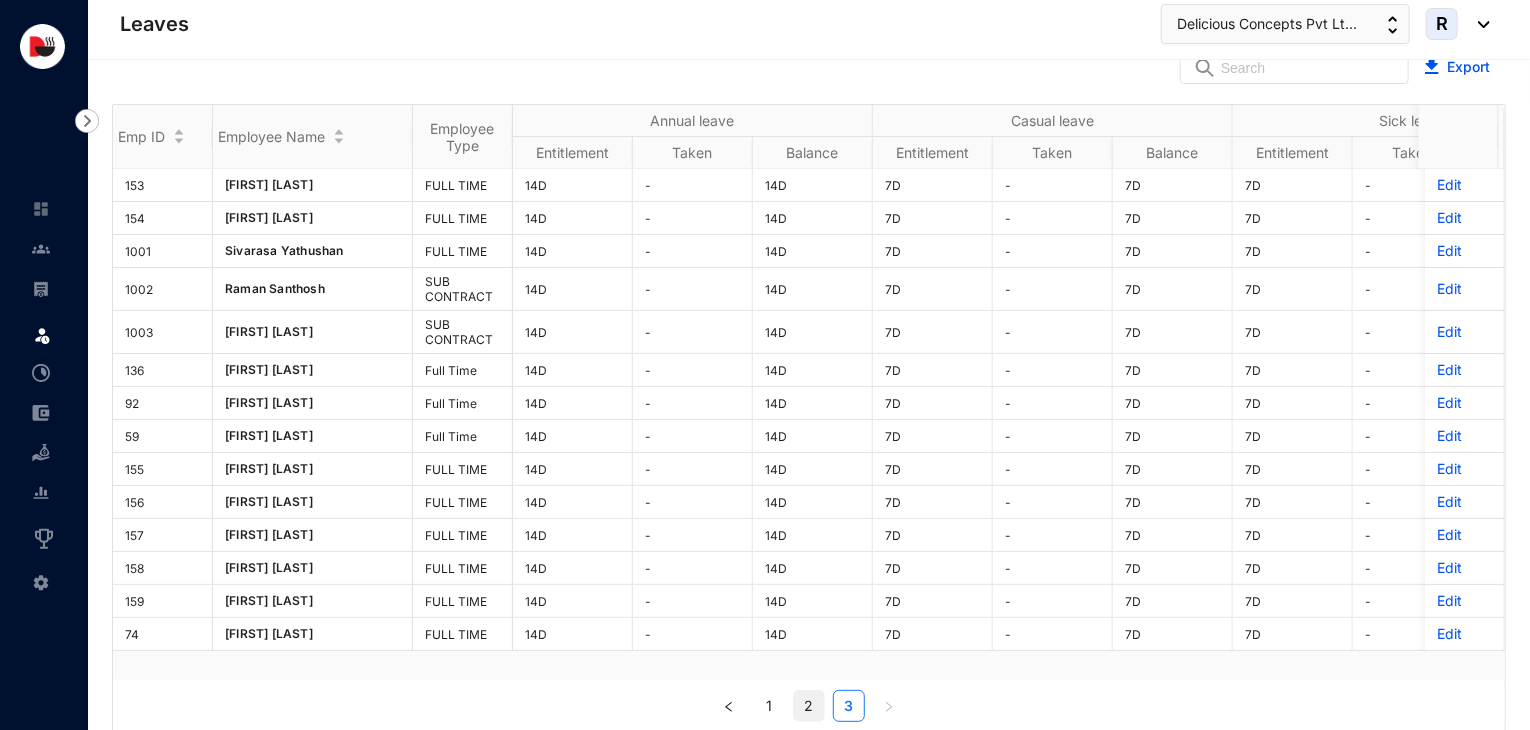click on "2" at bounding box center [809, 706] 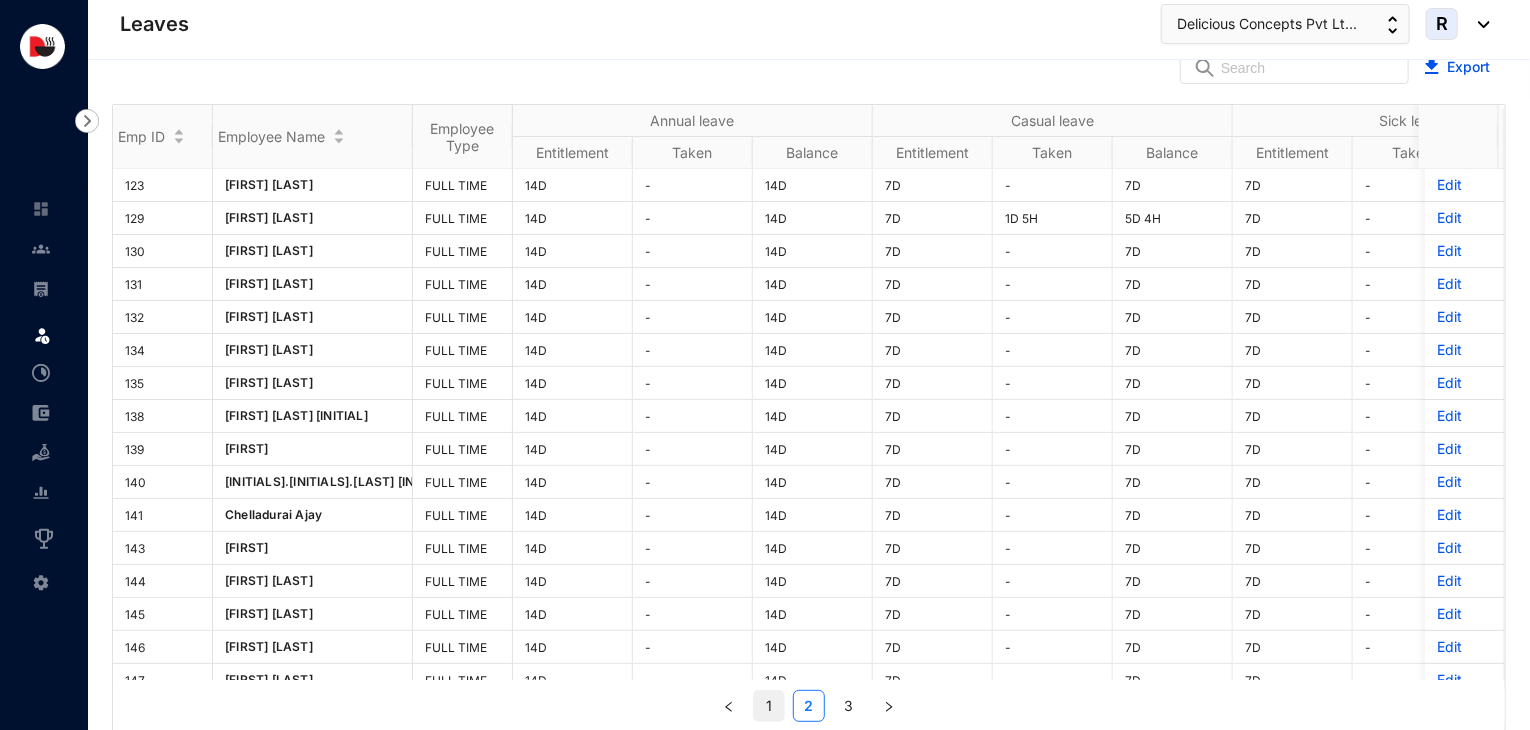 click on "1" at bounding box center [769, 706] 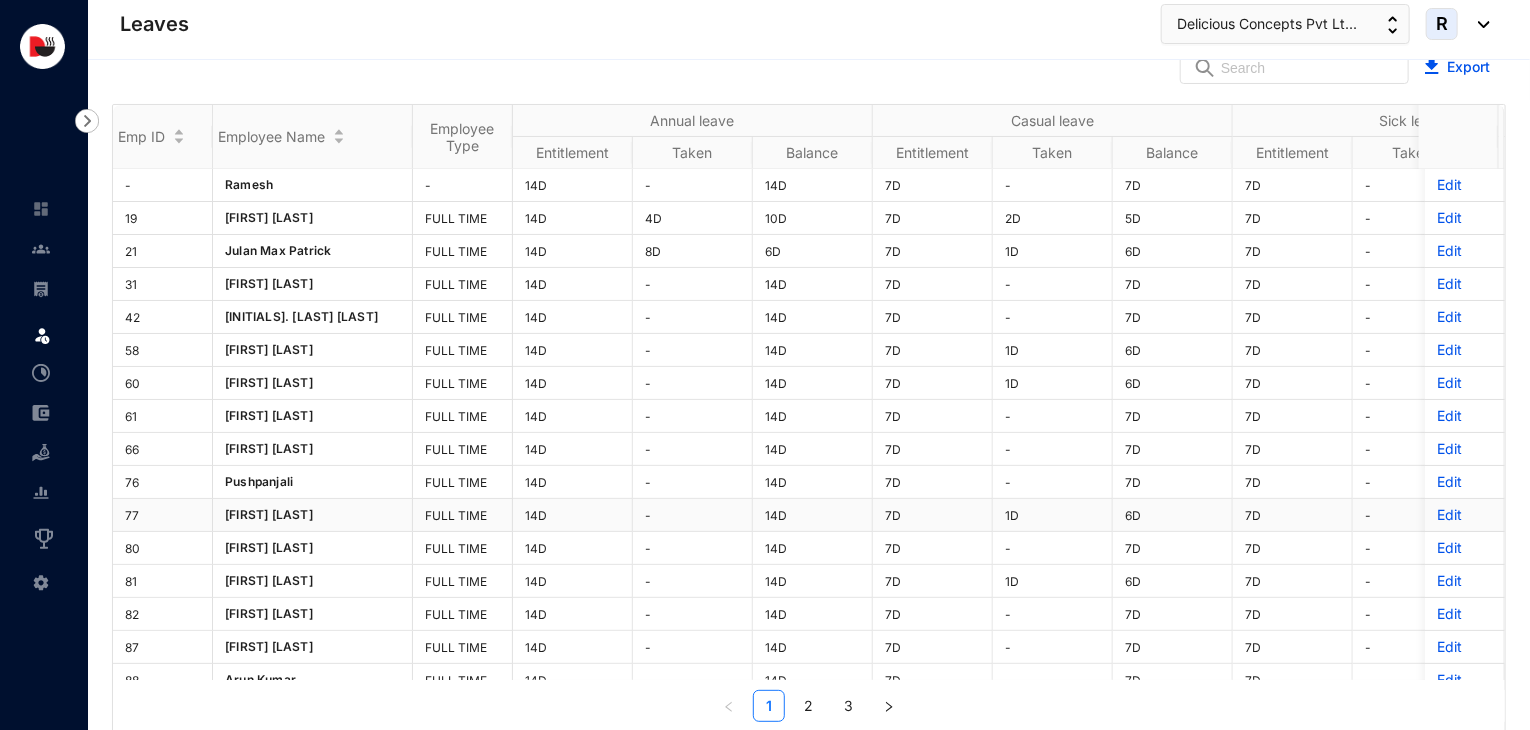 scroll, scrollTop: 0, scrollLeft: 0, axis: both 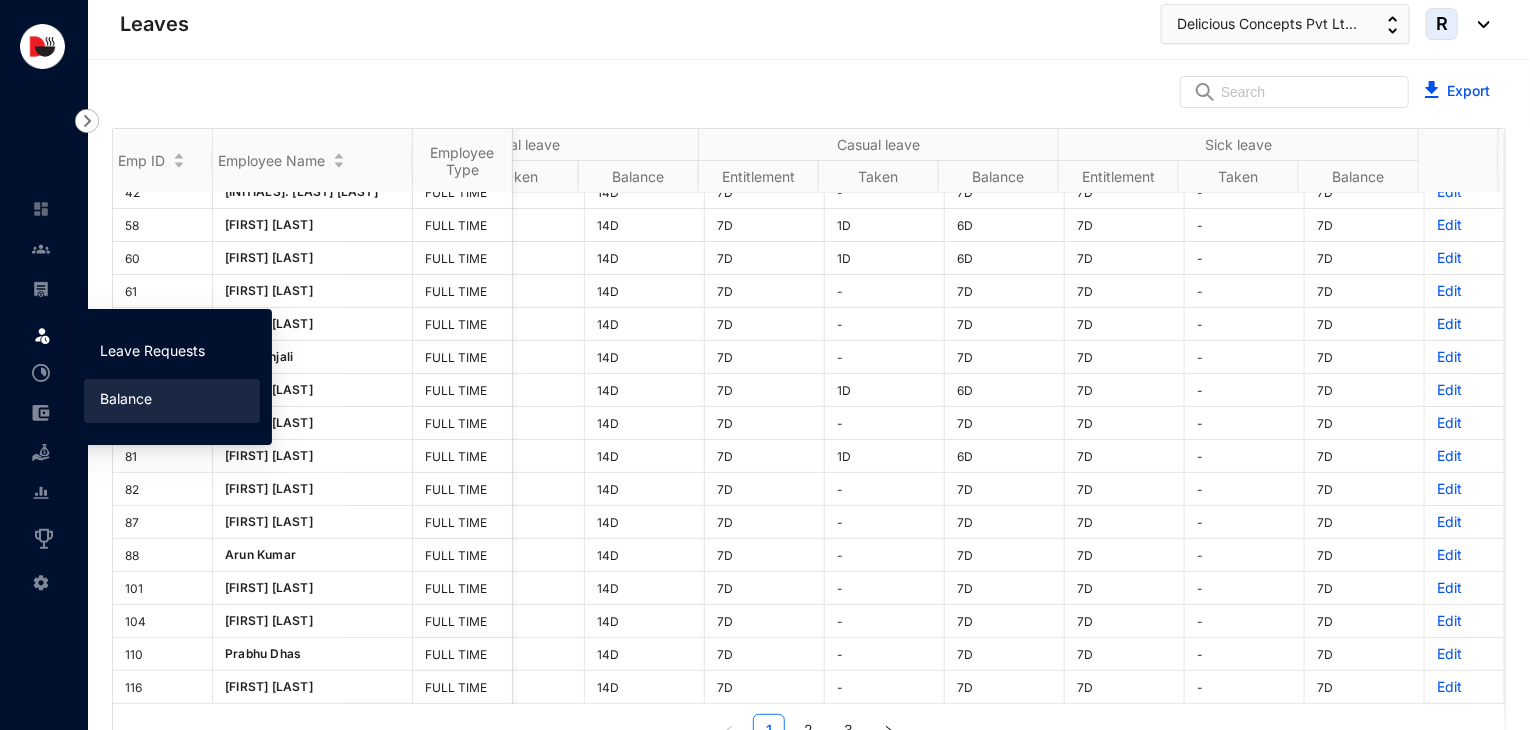 click on "Leave Requests" at bounding box center [152, 350] 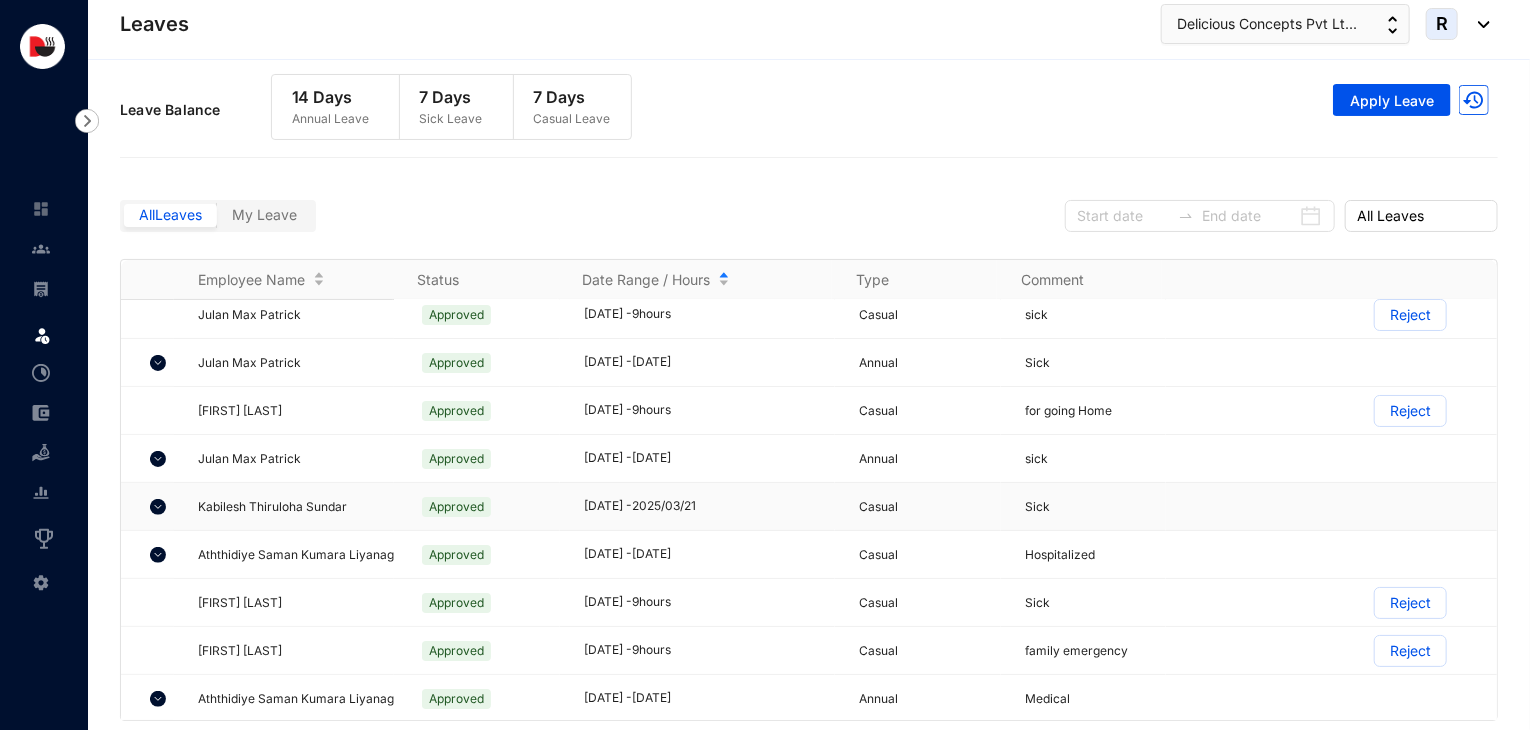 scroll, scrollTop: 0, scrollLeft: 0, axis: both 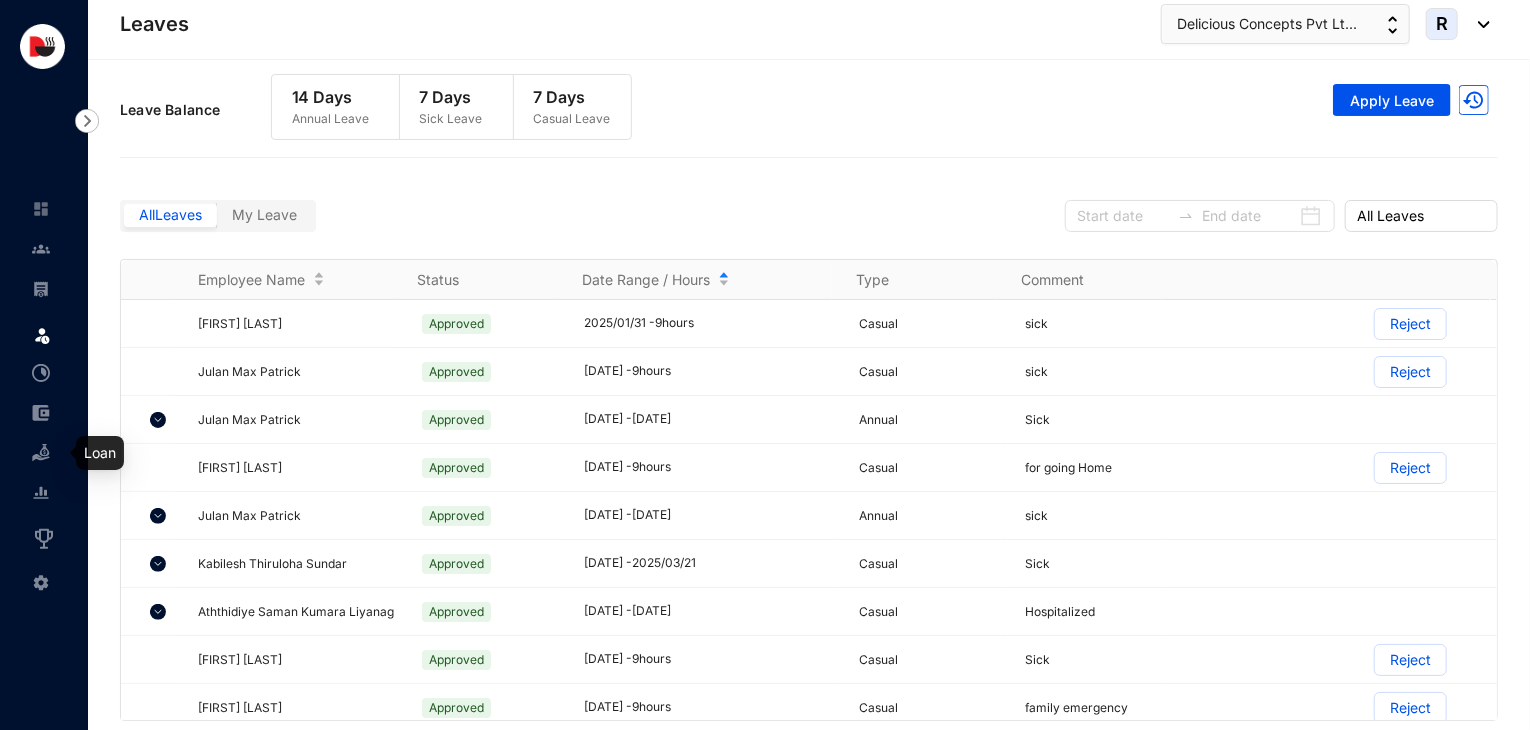 click at bounding box center [41, 453] 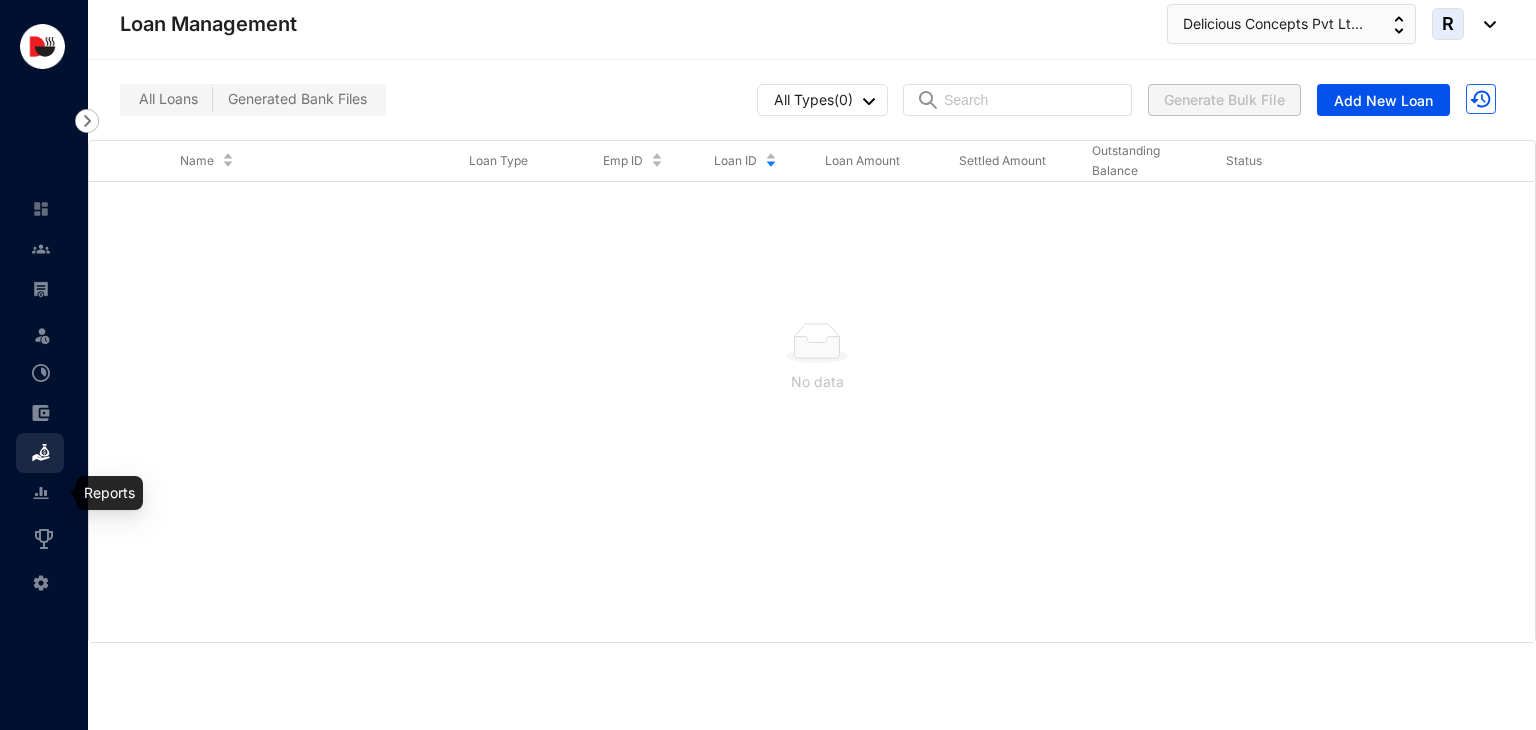 click at bounding box center [57, 493] 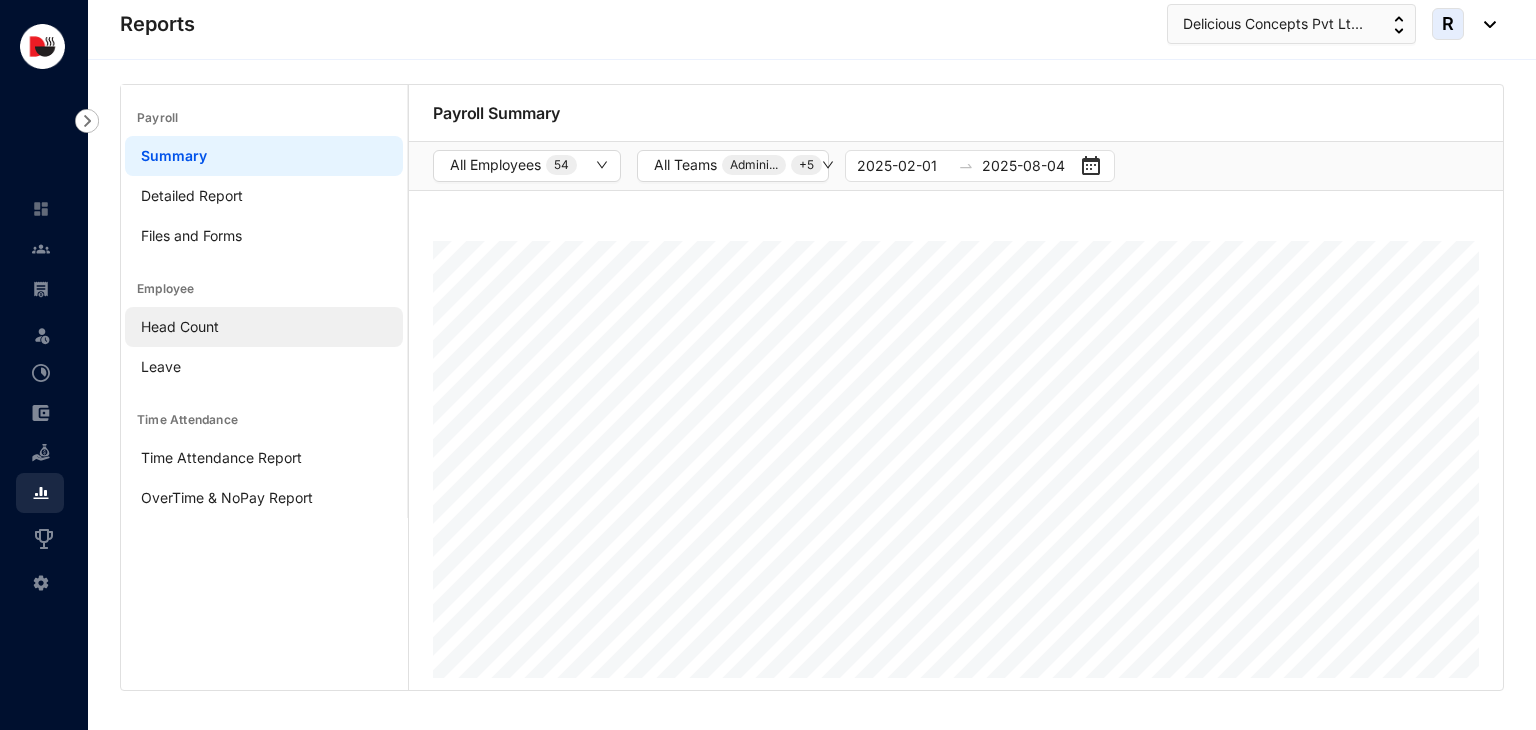 click on "Head Count" at bounding box center [180, 326] 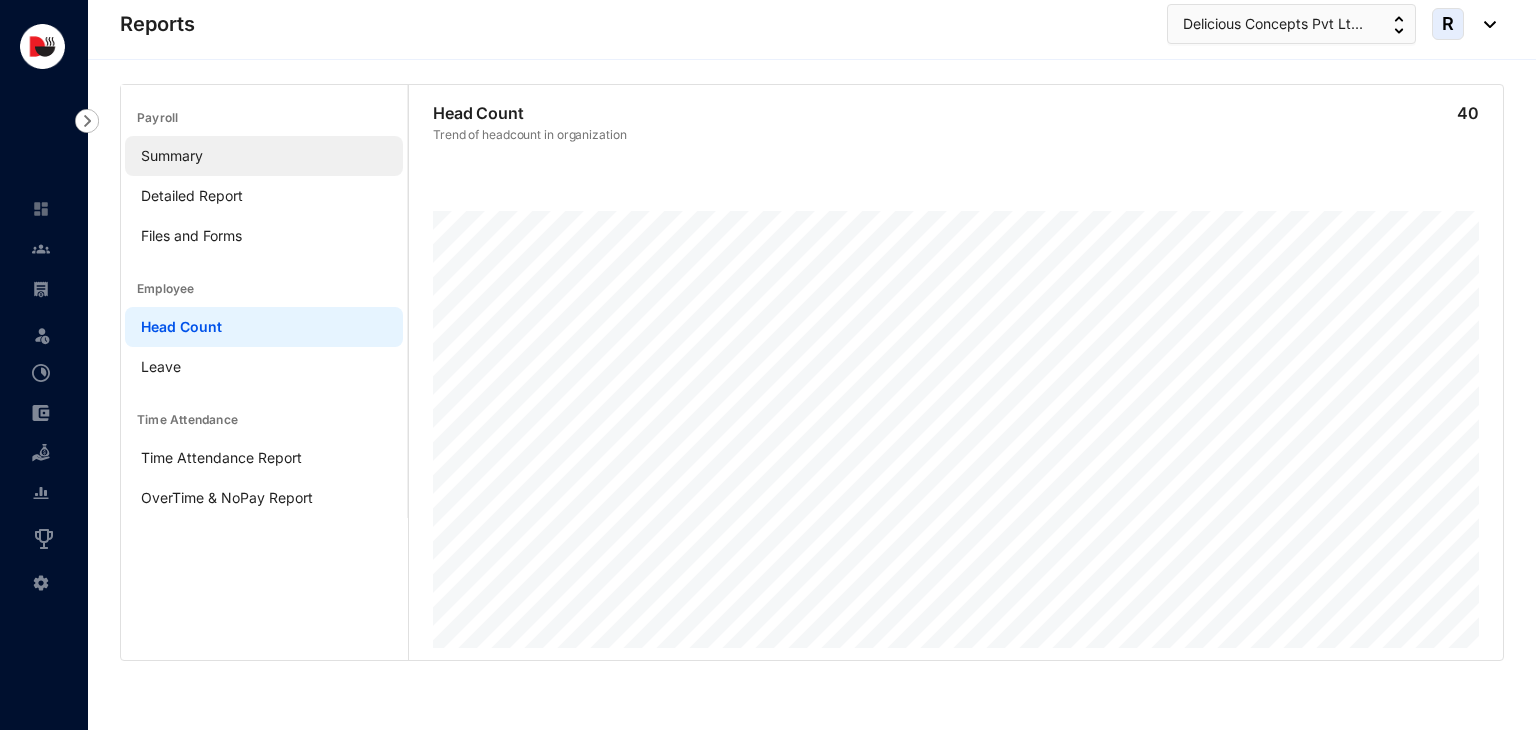 click on "Summary" at bounding box center [172, 155] 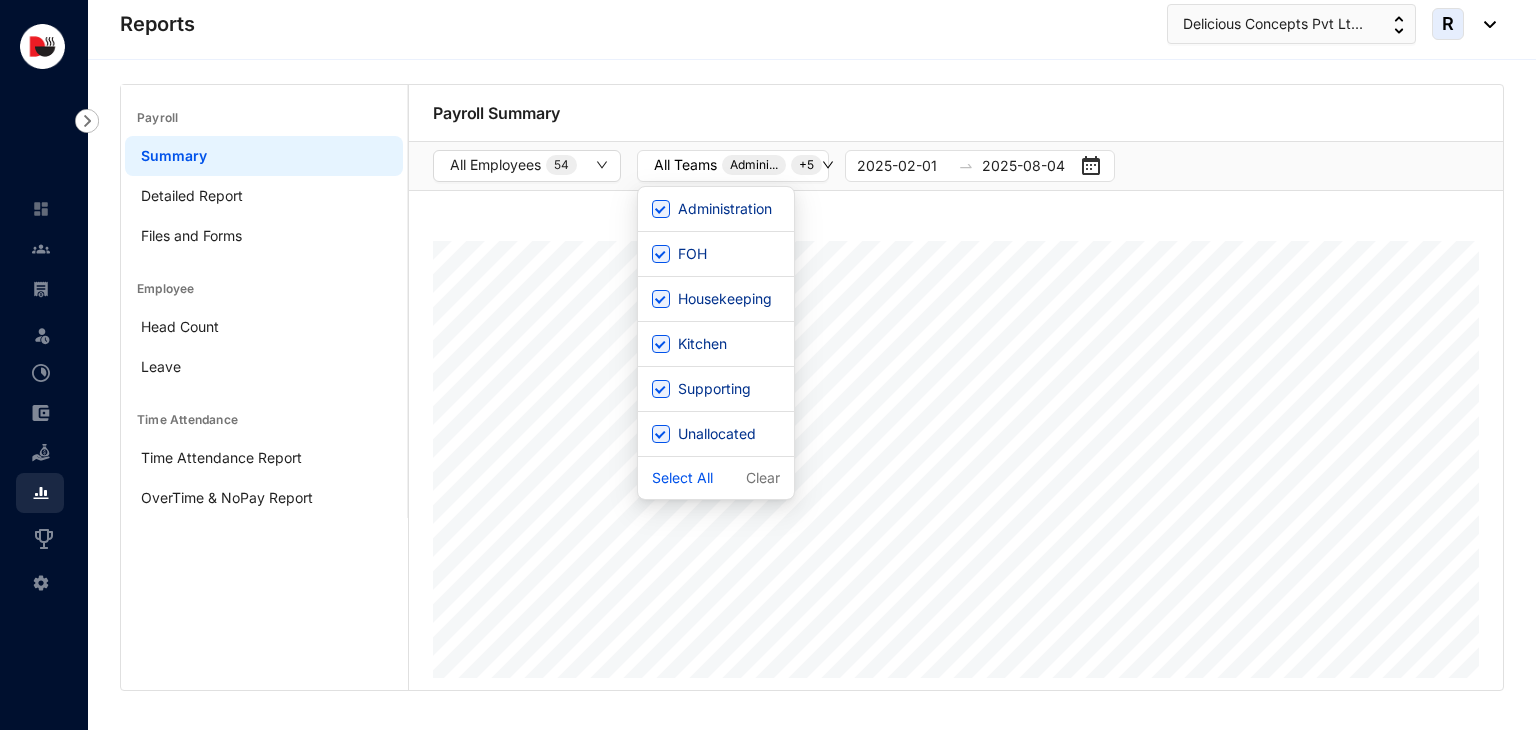 click on "All Teams Admini... + 5" at bounding box center (738, 165) 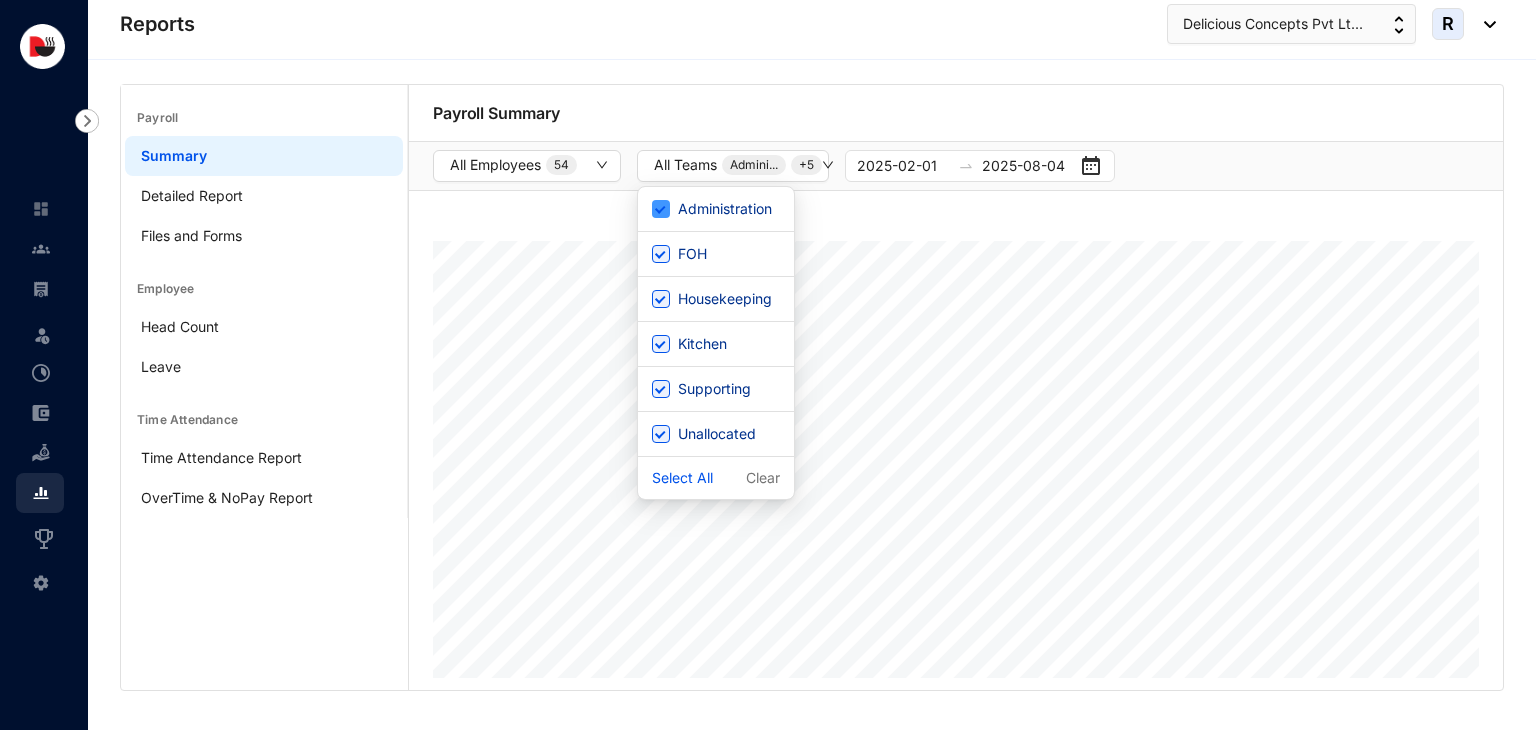 click on "Administration" at bounding box center (661, 209) 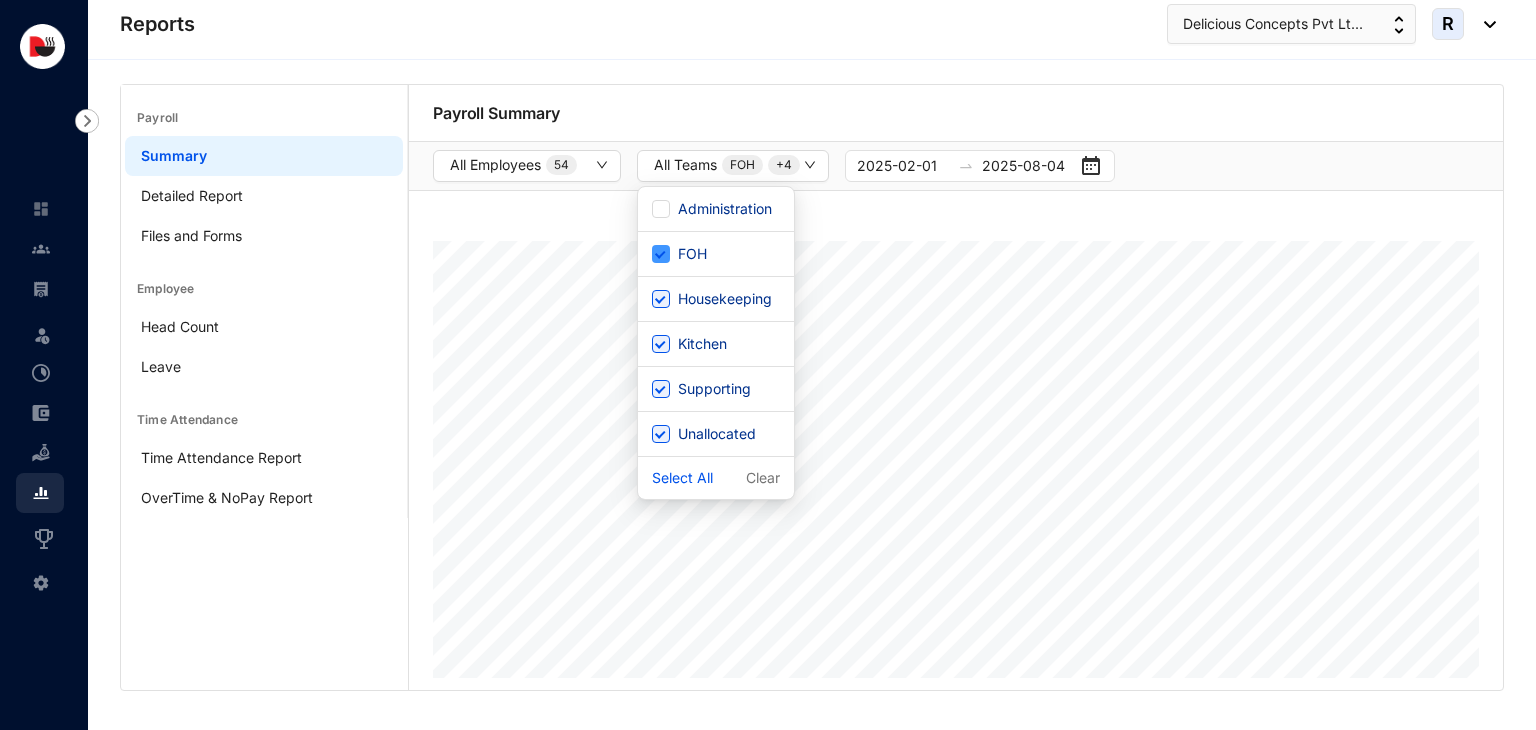 click on "FOH" at bounding box center (661, 254) 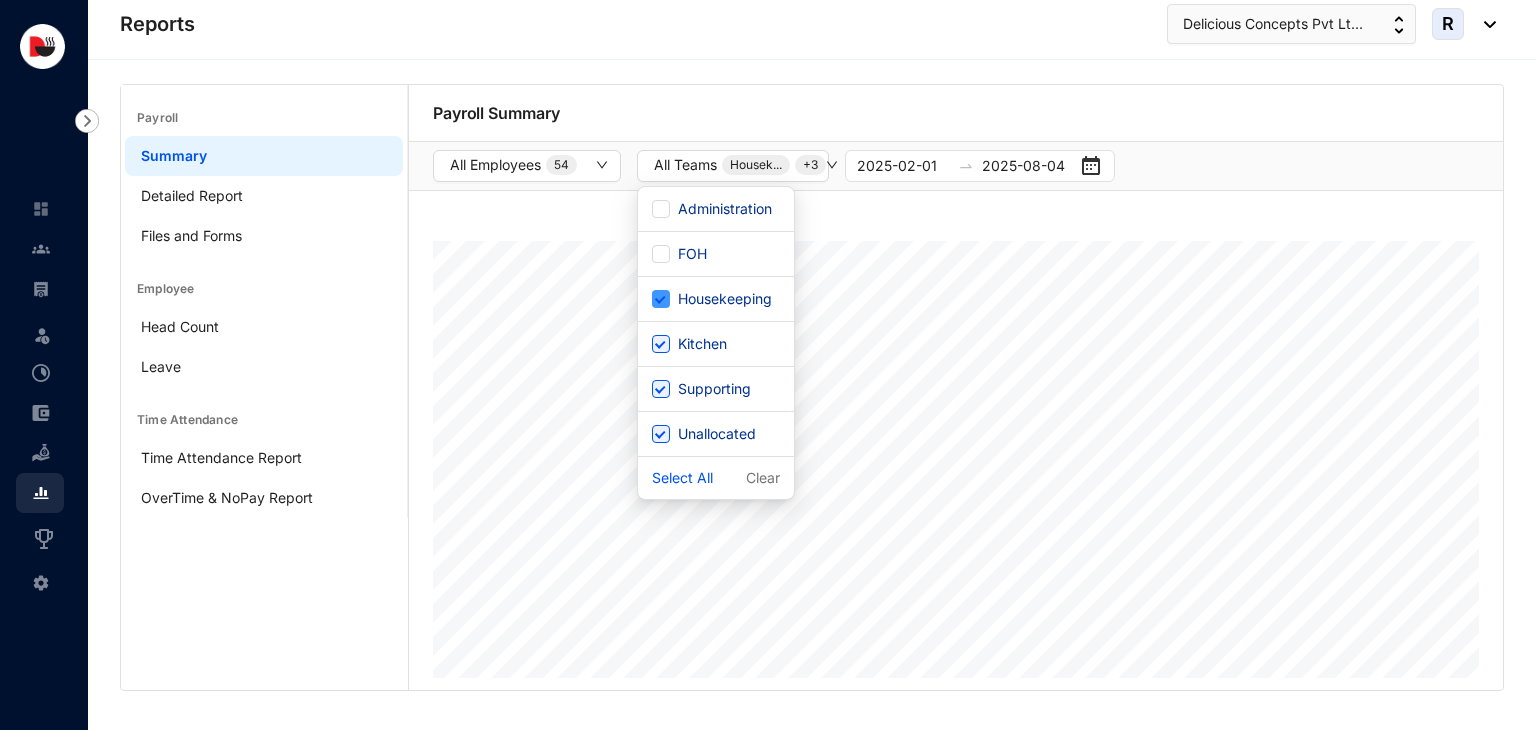click on "Housekeeping" at bounding box center [661, 299] 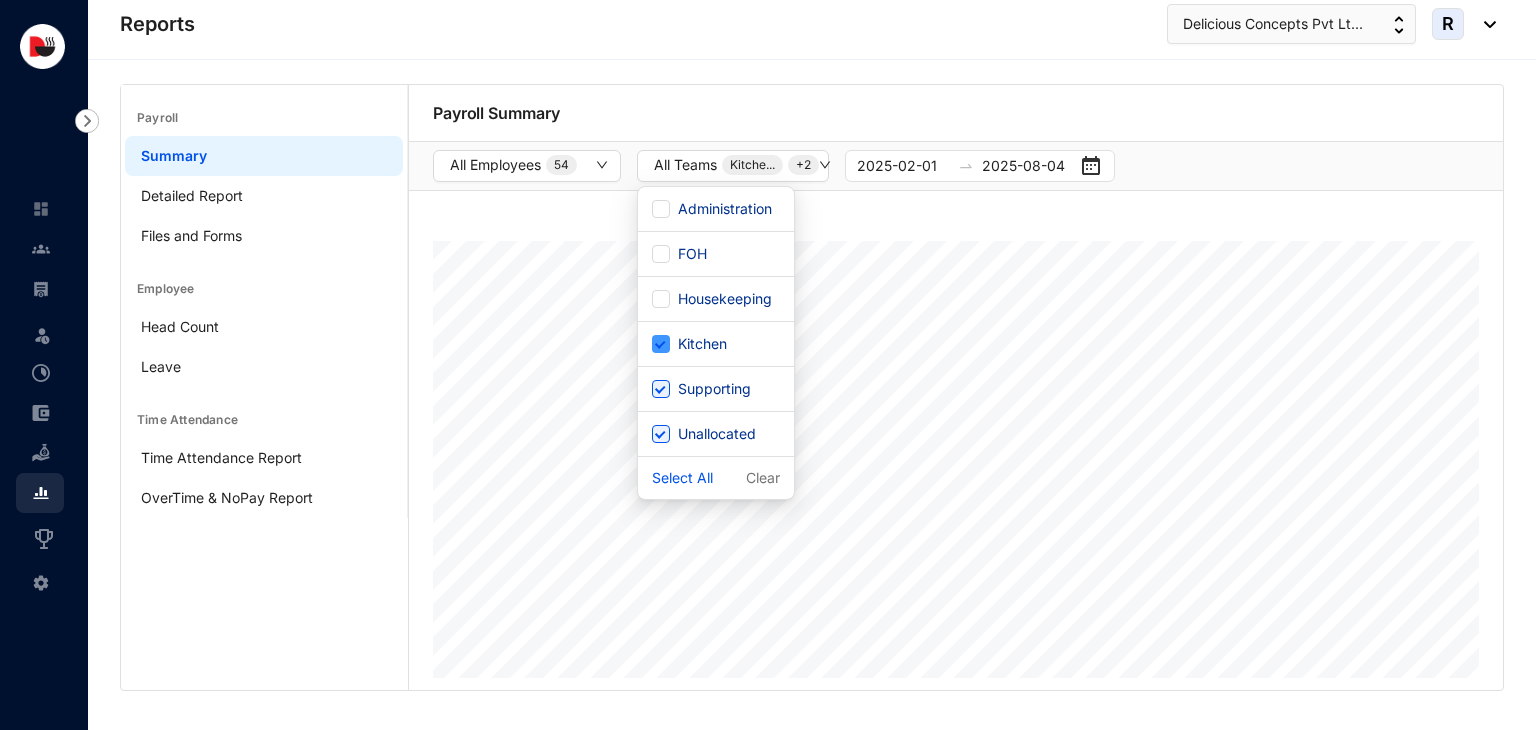 click on "Kitchen" at bounding box center [661, 344] 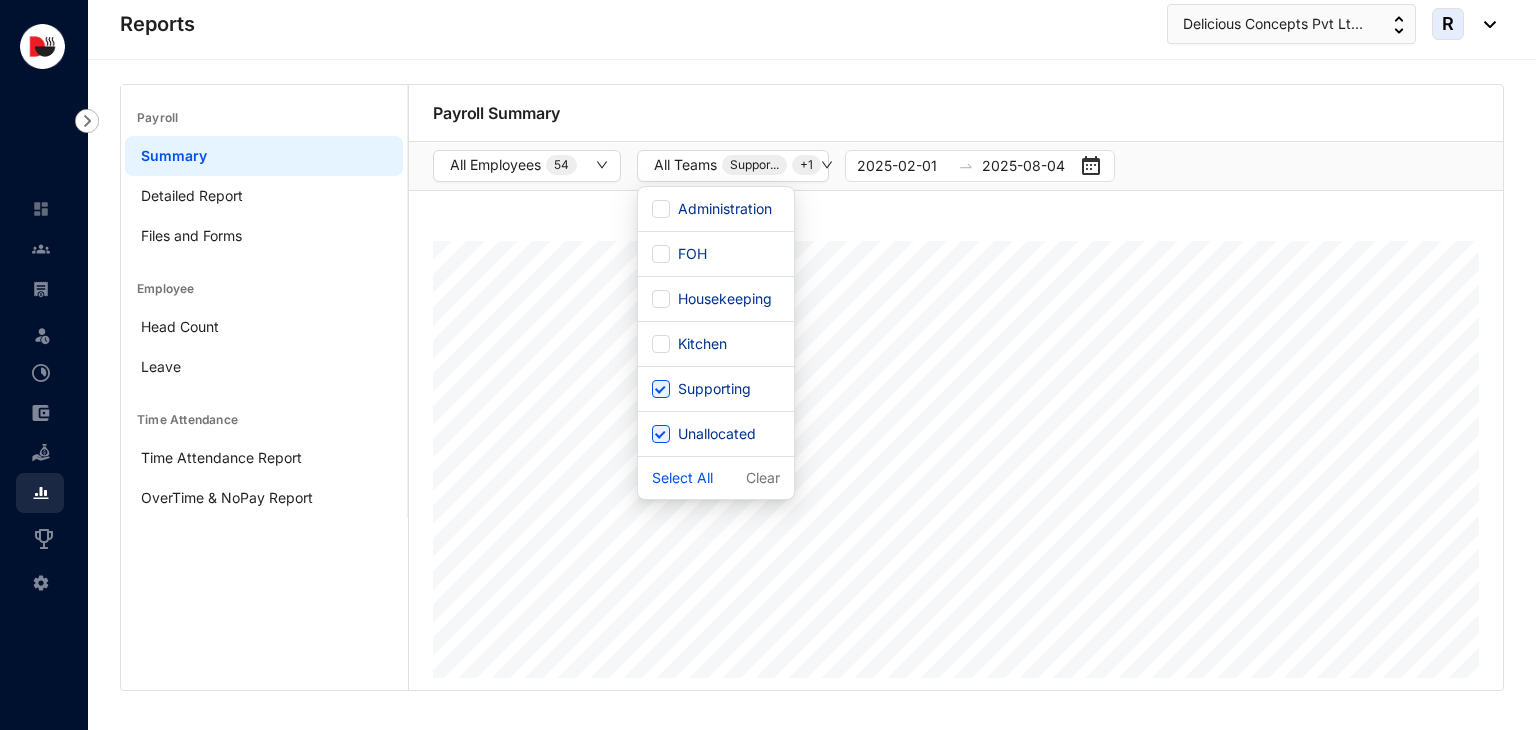click on "Supporting" at bounding box center [716, 389] 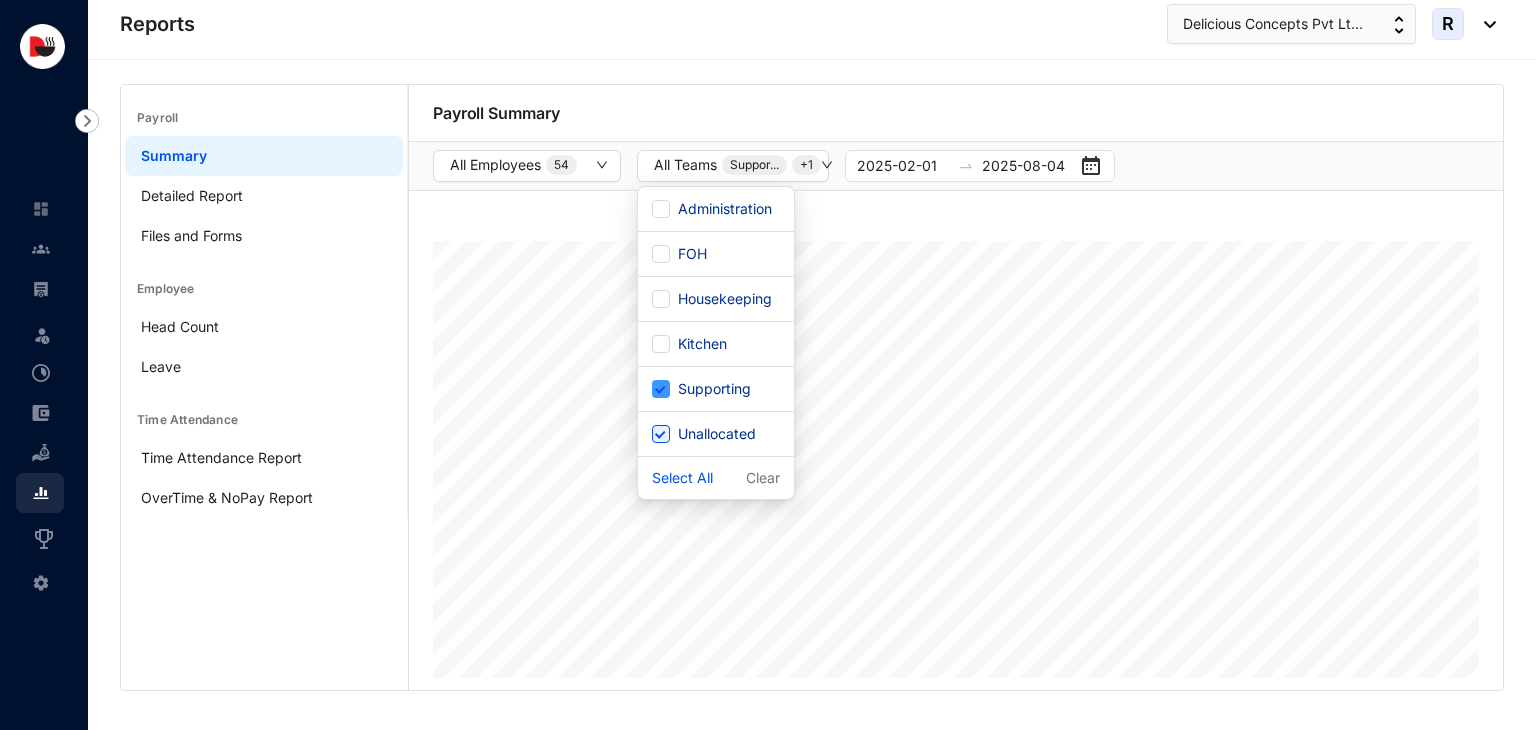 click on "Supporting" at bounding box center (661, 389) 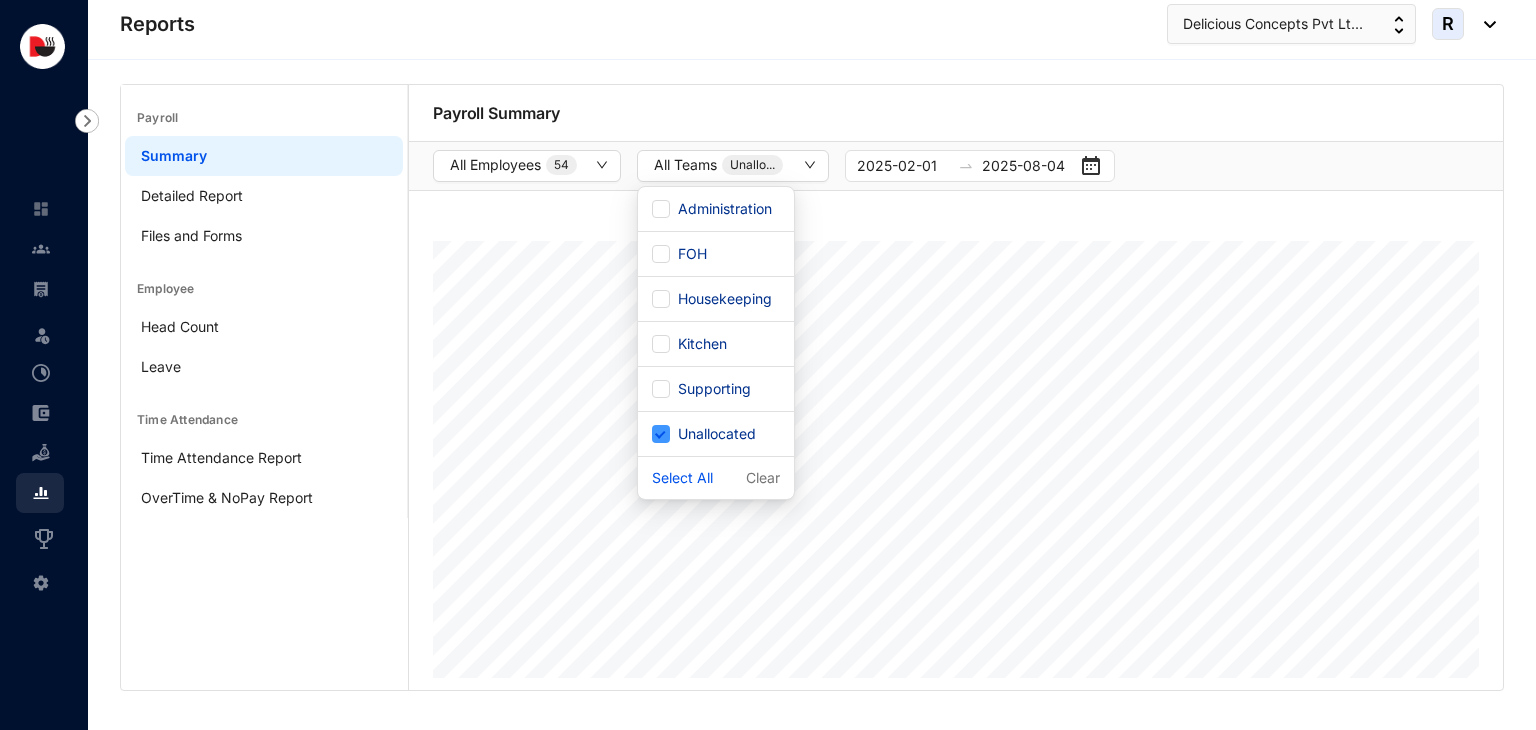 click on "Unallocated" at bounding box center (661, 434) 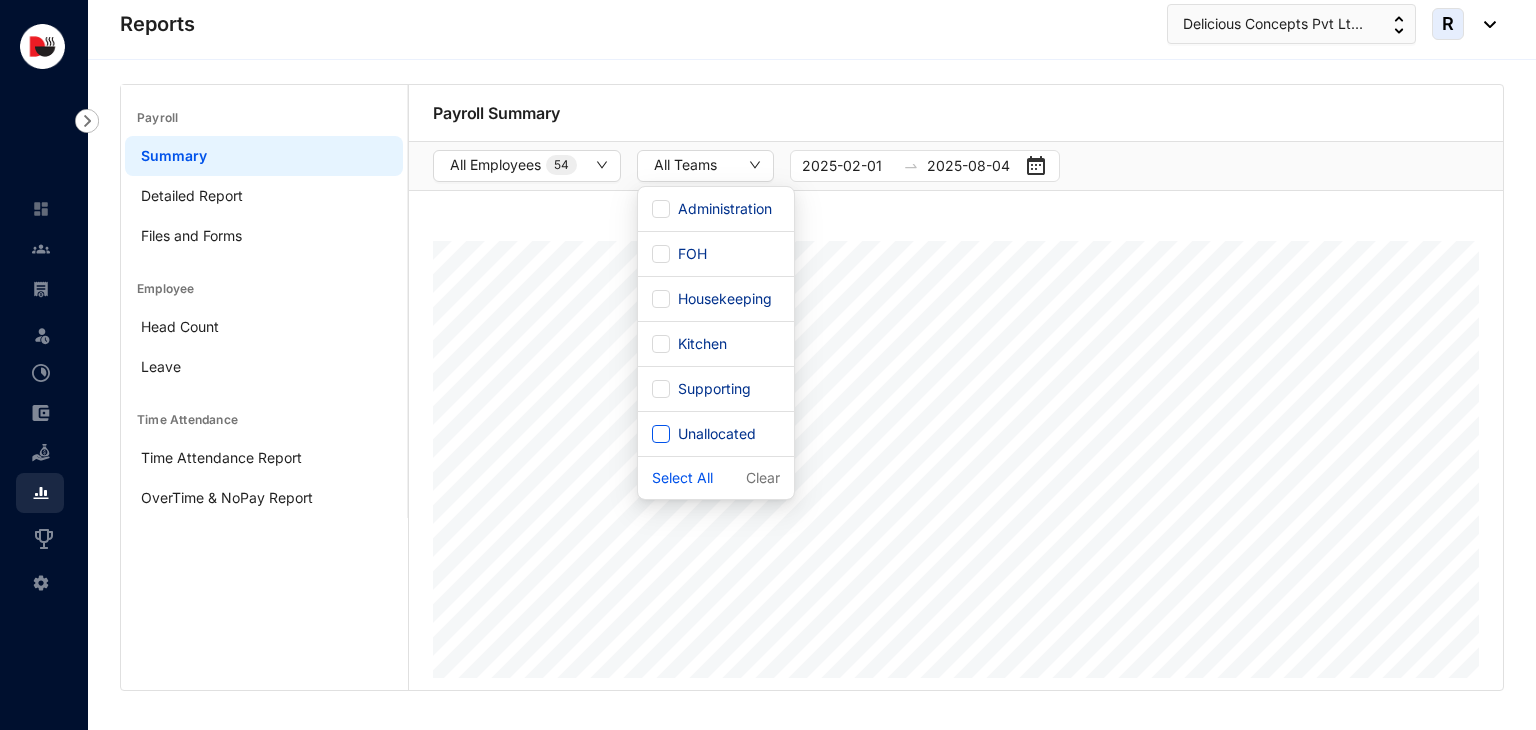 click on "Unallocated" at bounding box center (661, 434) 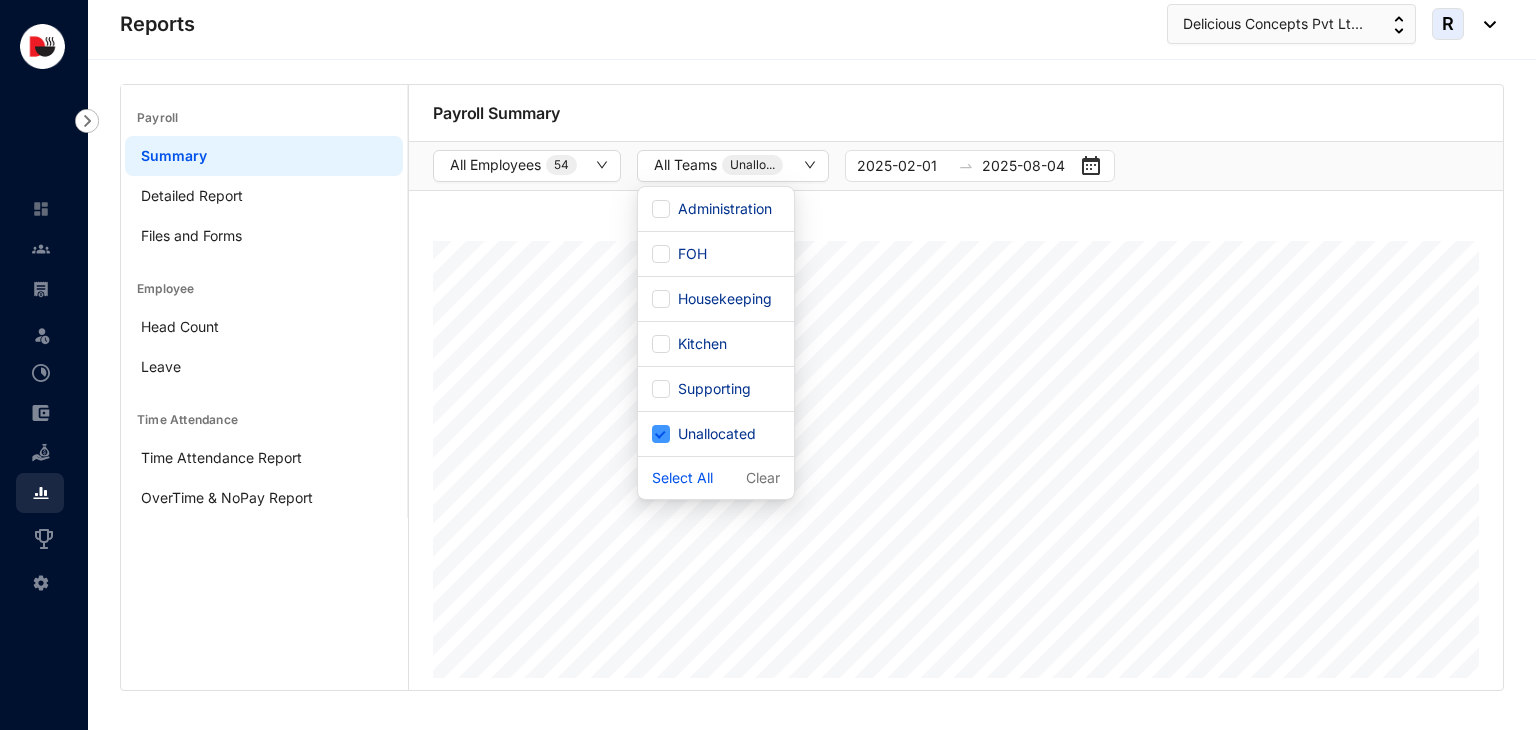 click on "Unallocated" at bounding box center (661, 434) 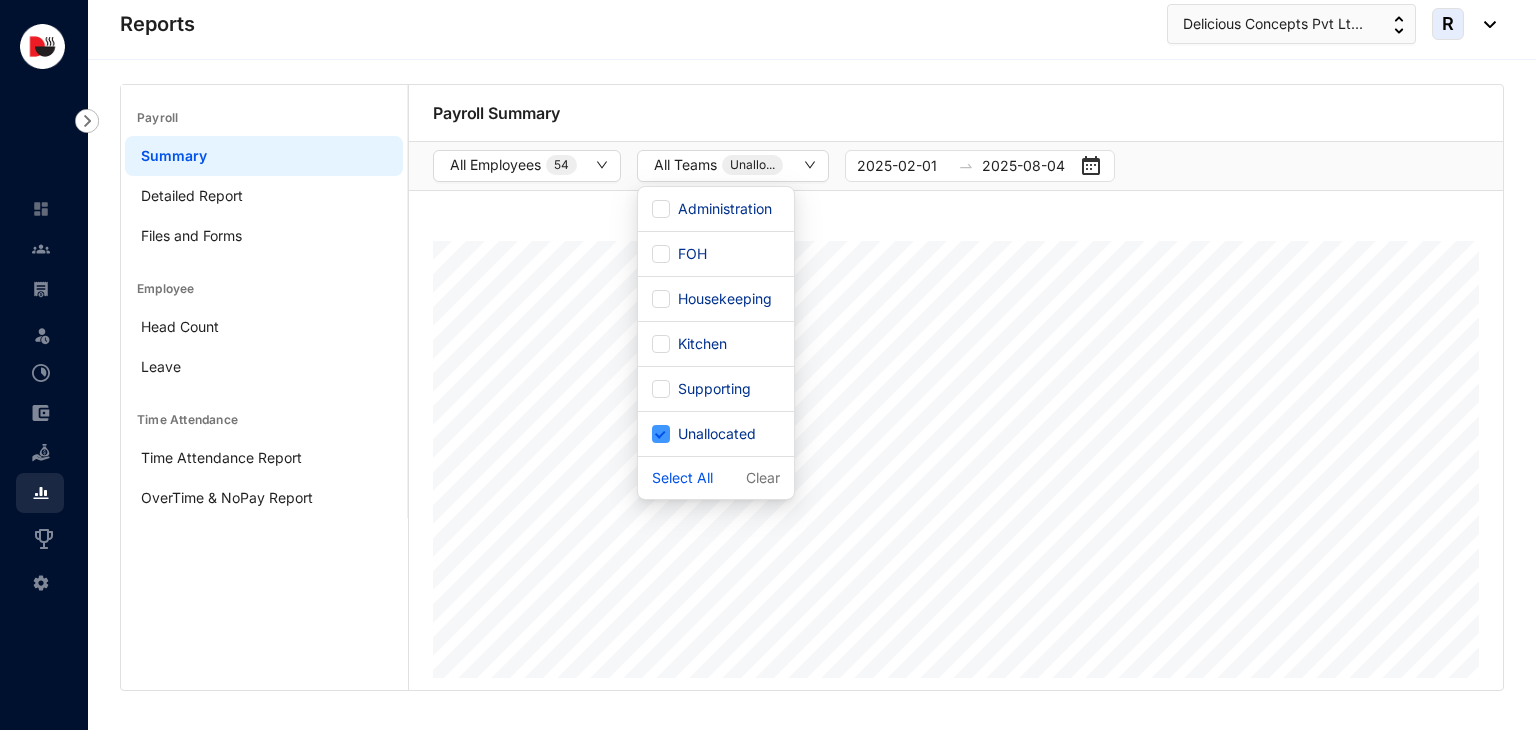 checkbox on "false" 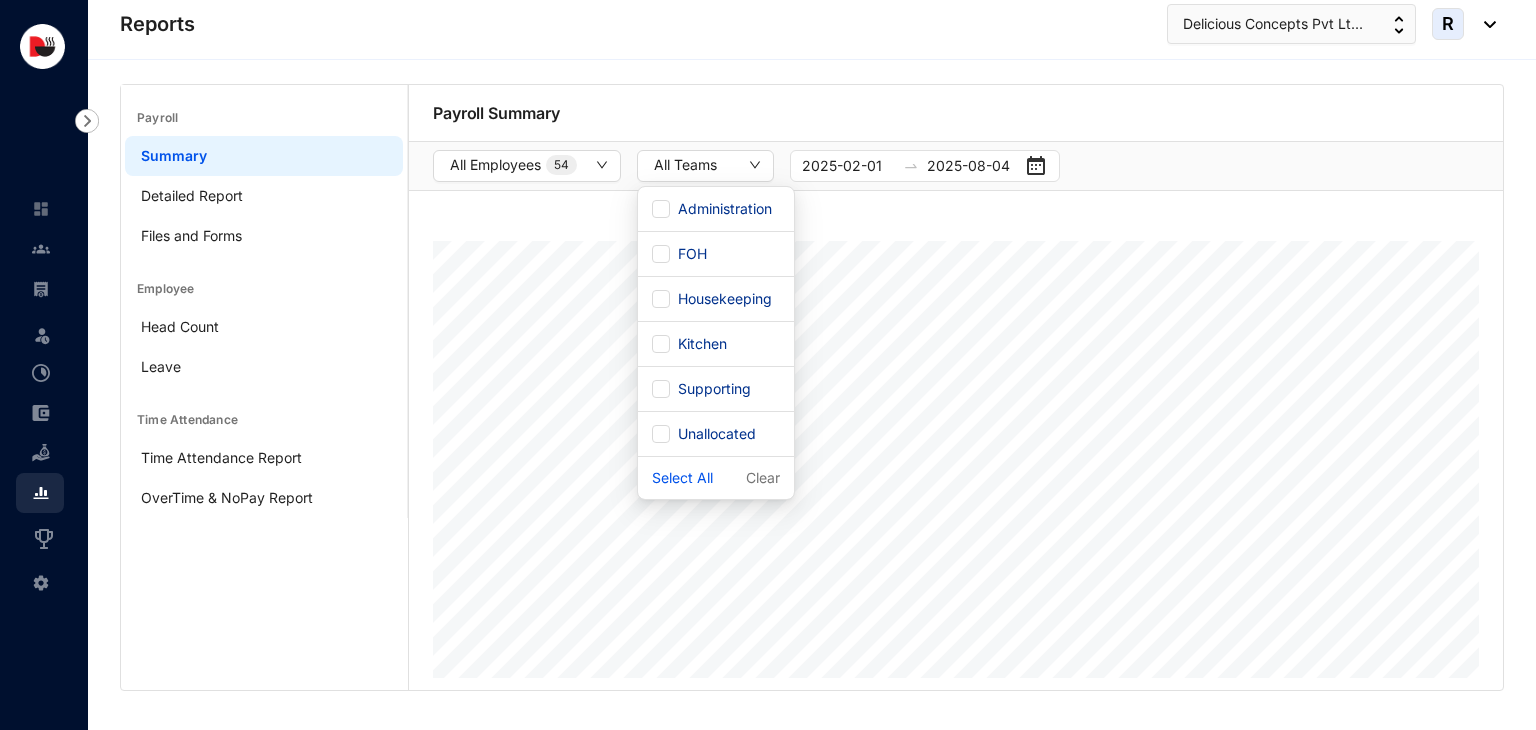 click on "Select All" at bounding box center [682, 478] 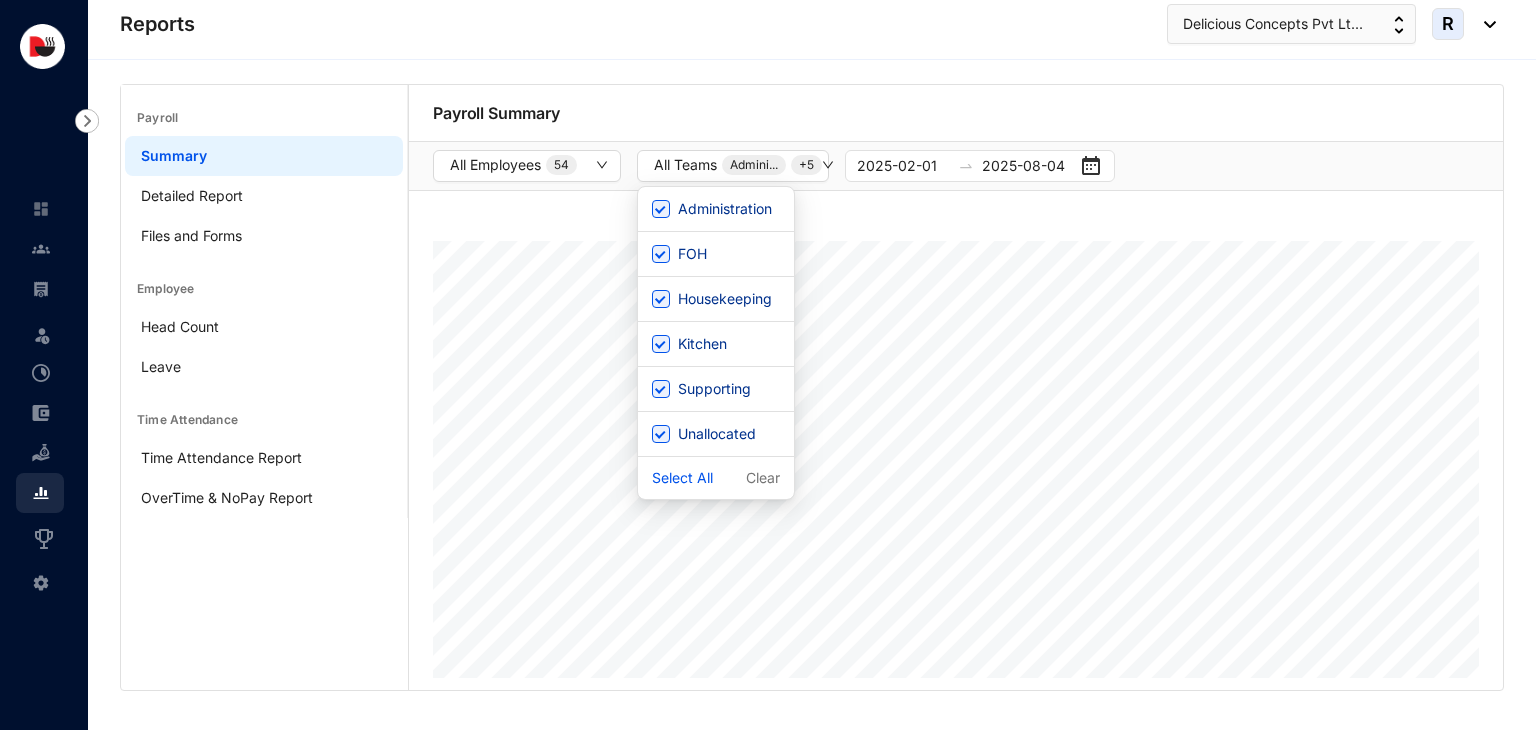 click on "Select All" at bounding box center [682, 478] 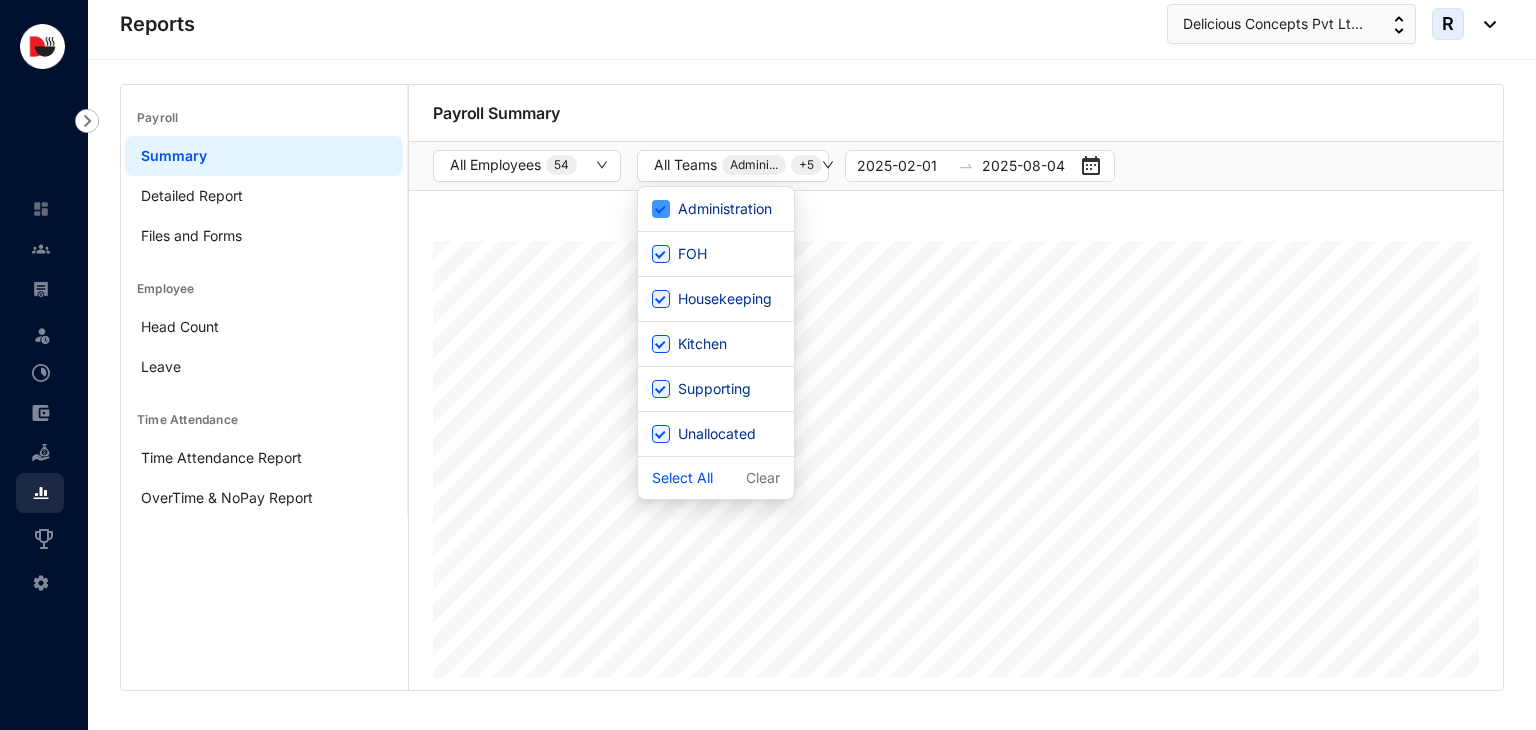 click on "Administration" at bounding box center [661, 209] 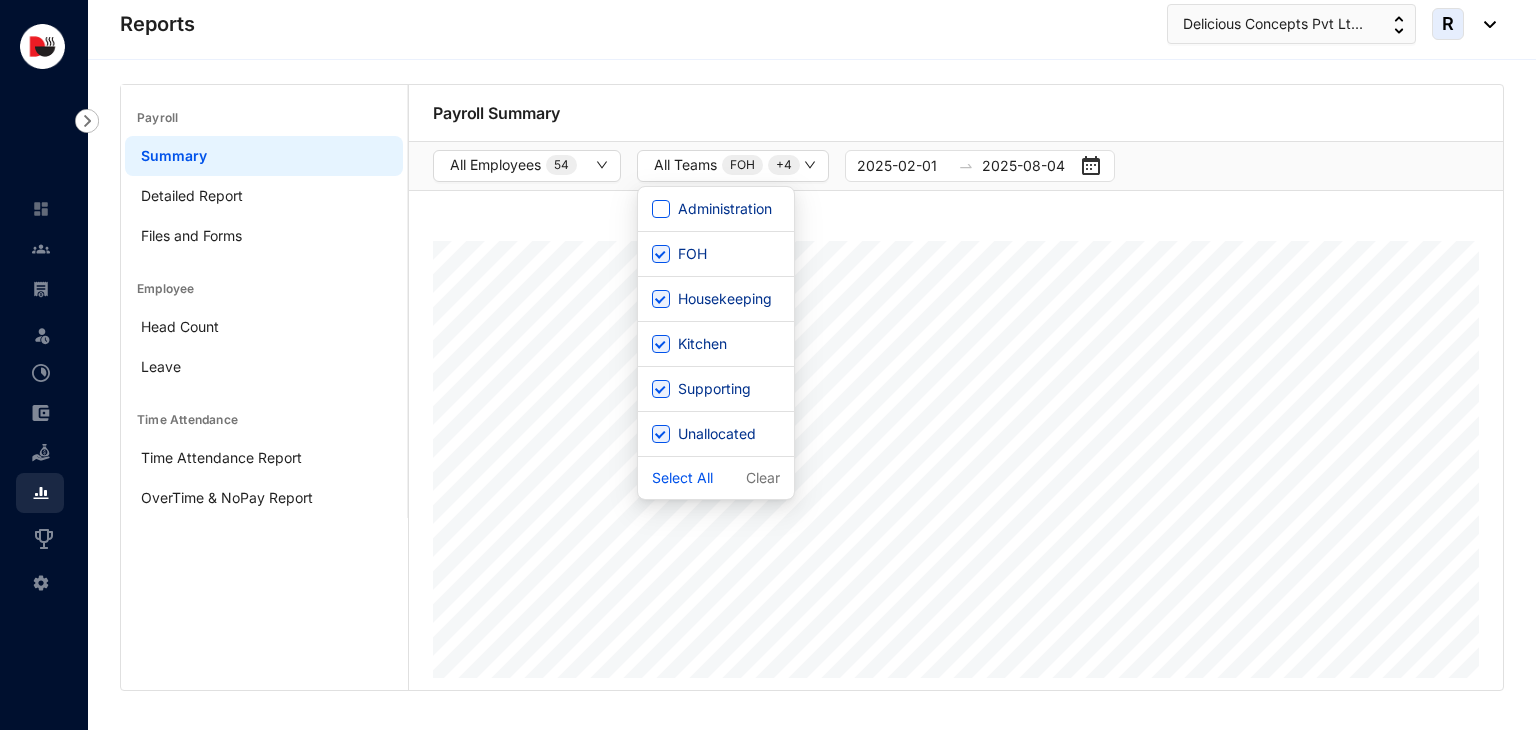 click on "Administration" at bounding box center [661, 209] 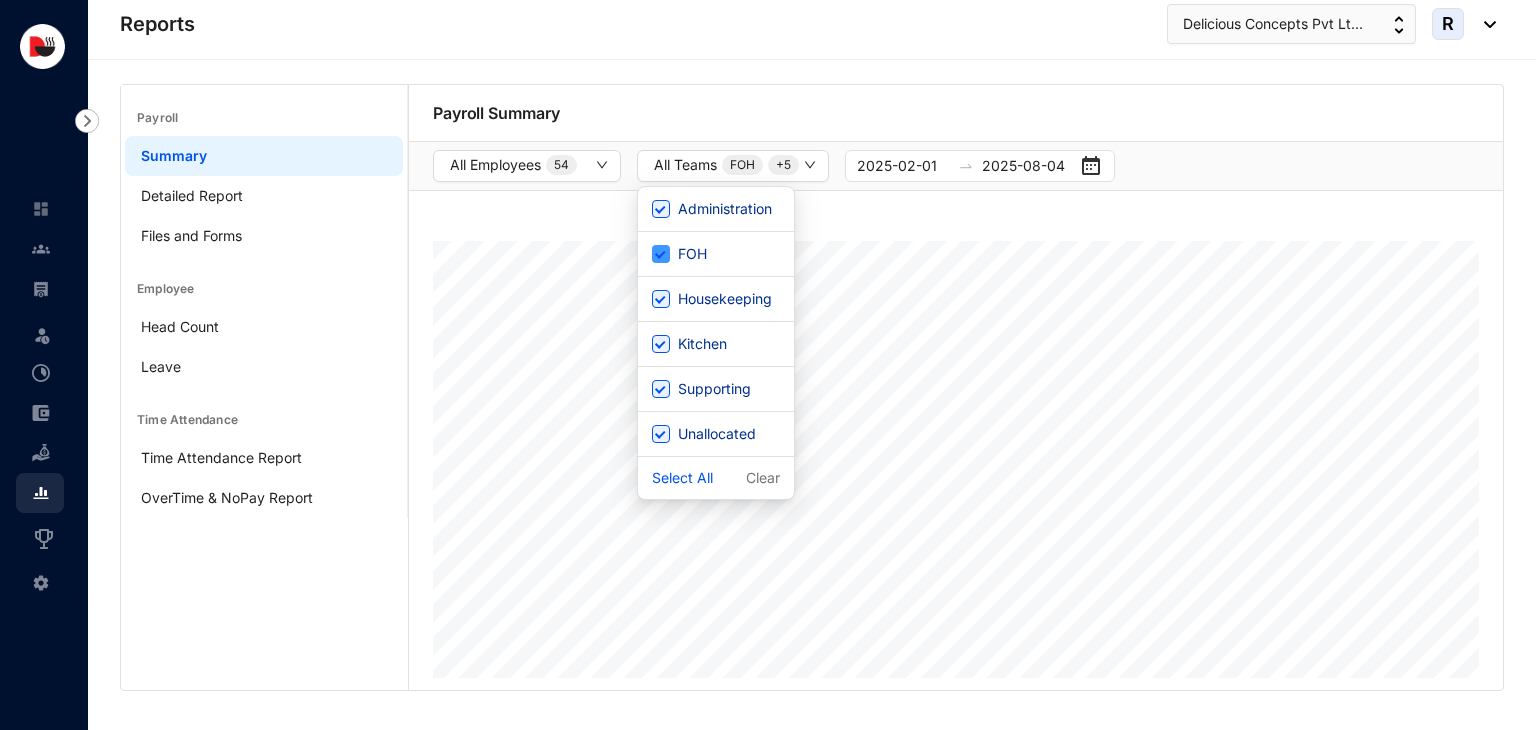 click on "FOH" at bounding box center (661, 254) 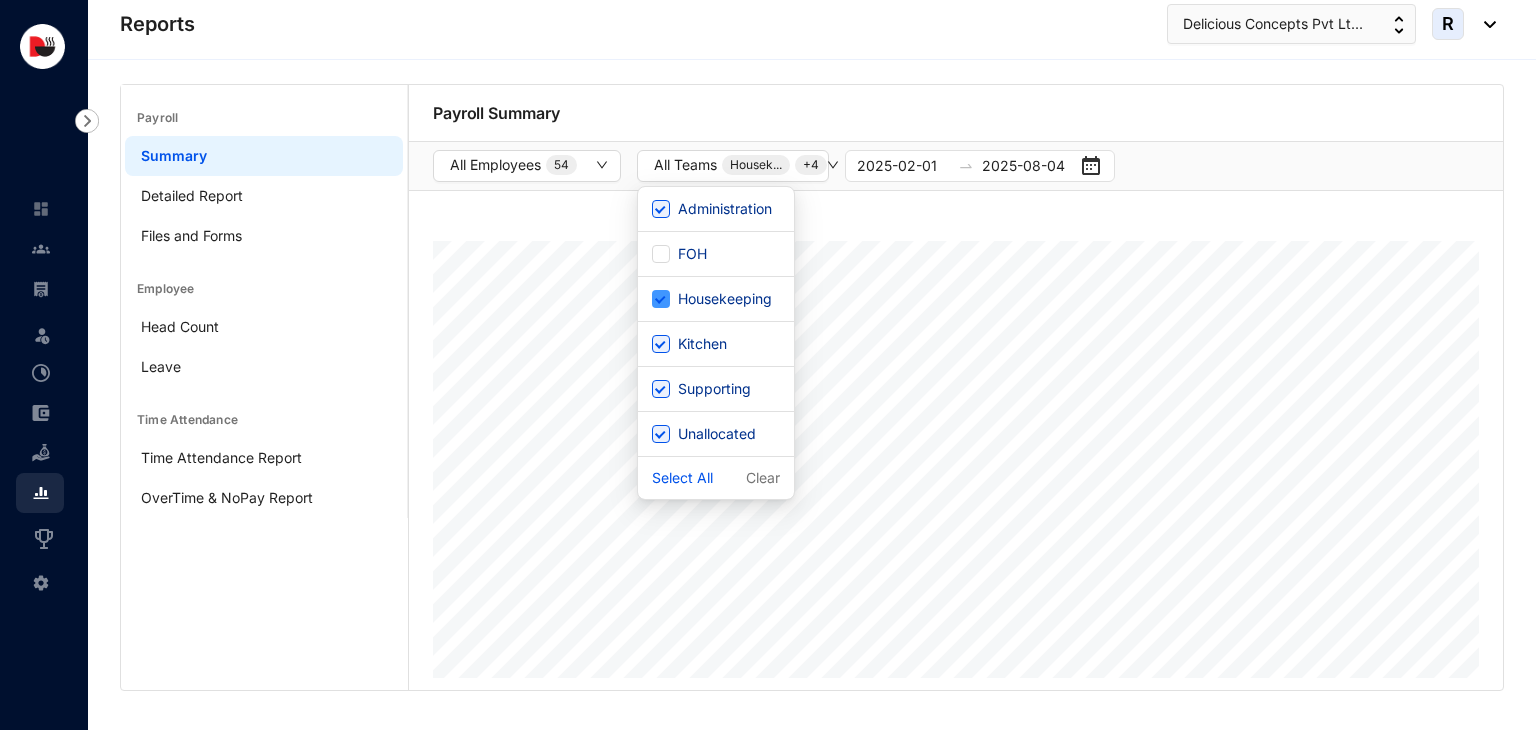 click on "Housekeeping" at bounding box center (725, 299) 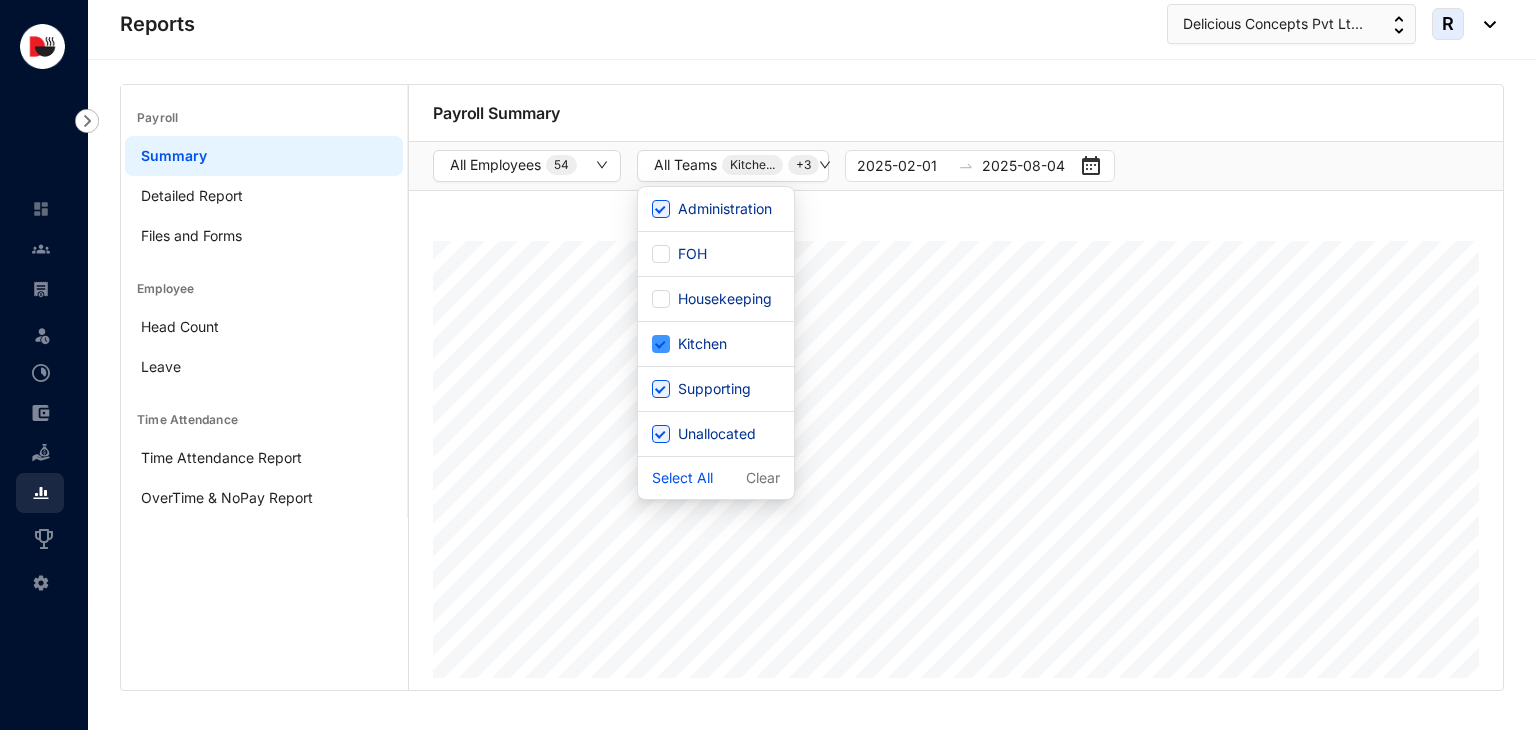 click on "Kitchen" at bounding box center (661, 344) 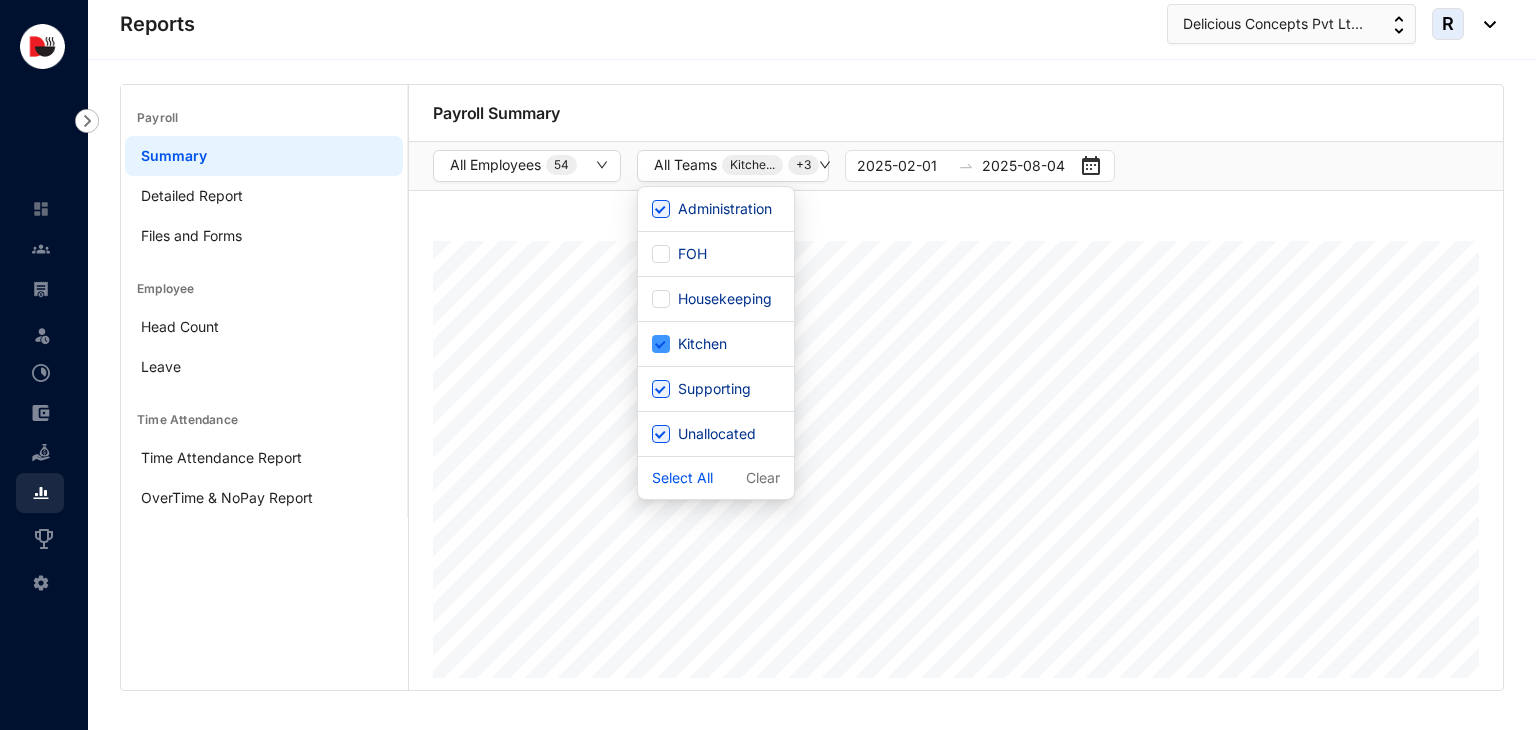 checkbox on "false" 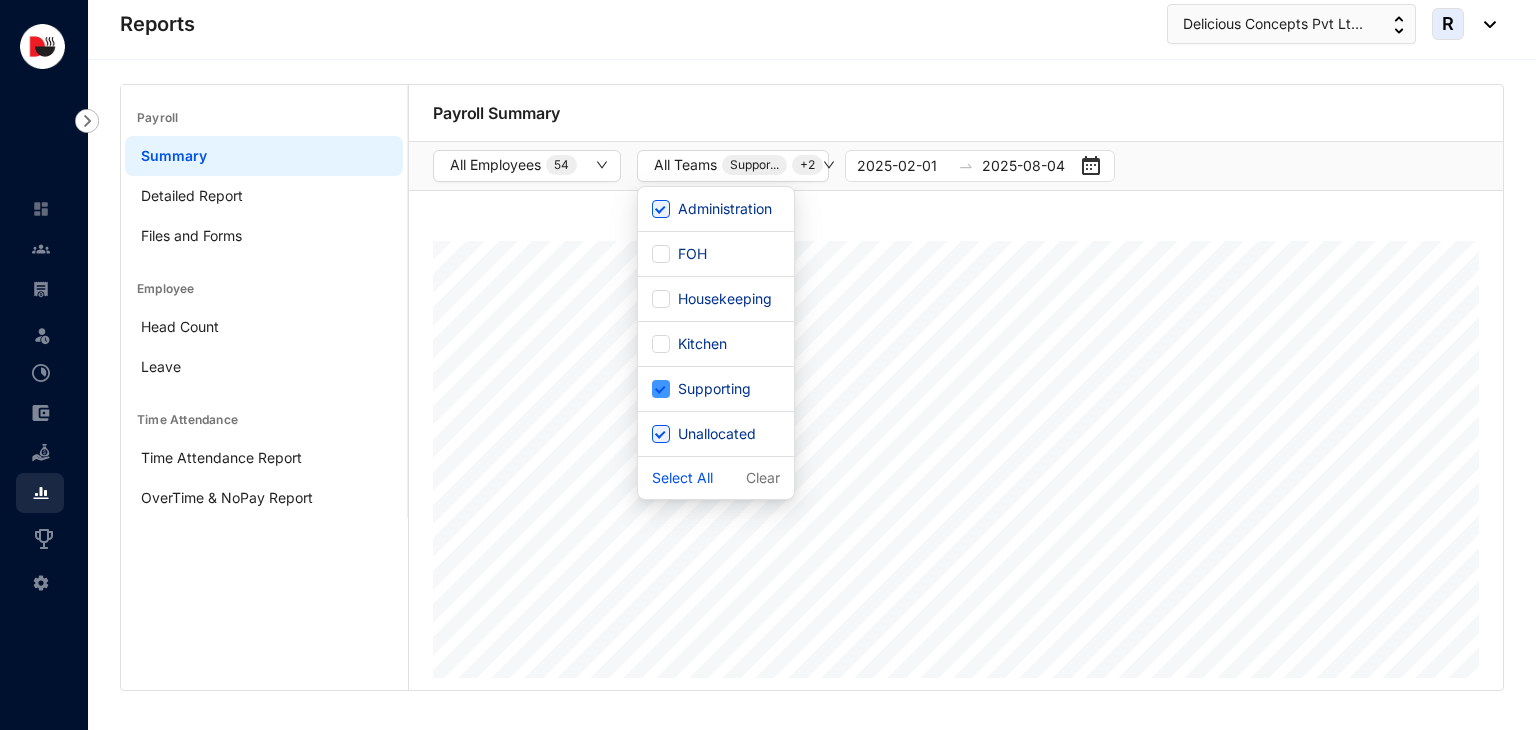 click on "Supporting" at bounding box center [661, 389] 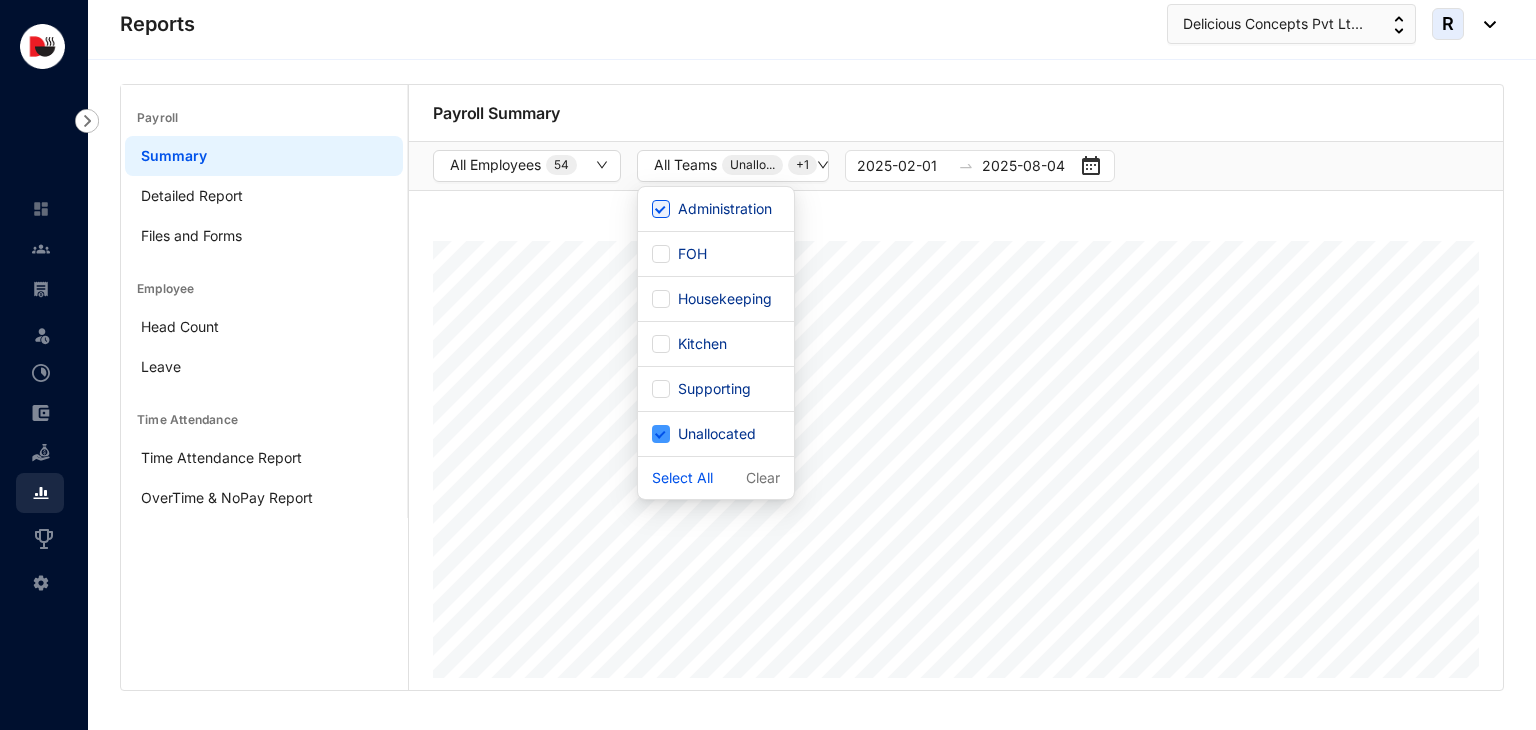click on "Unallocated" at bounding box center [717, 434] 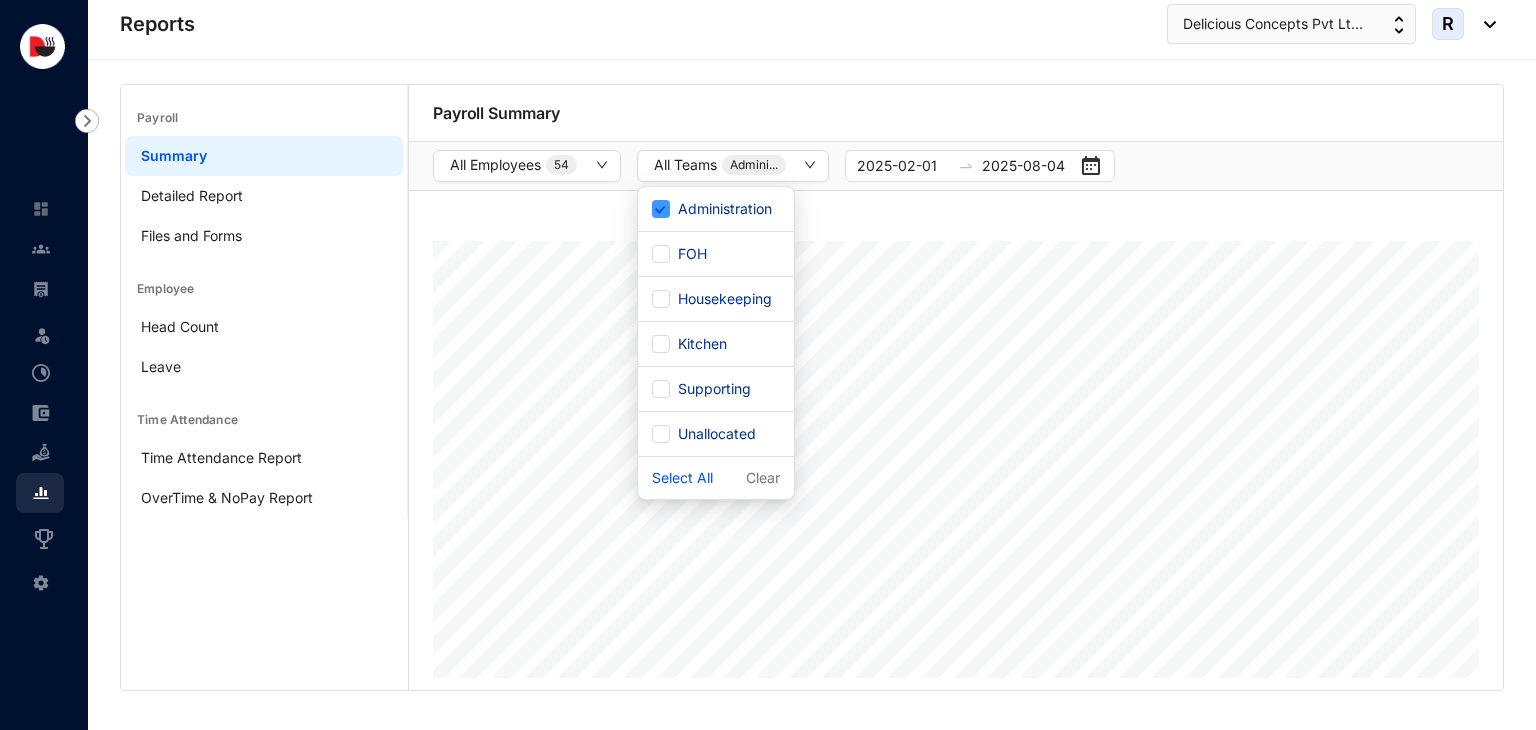 click on "Administration" at bounding box center (716, 209) 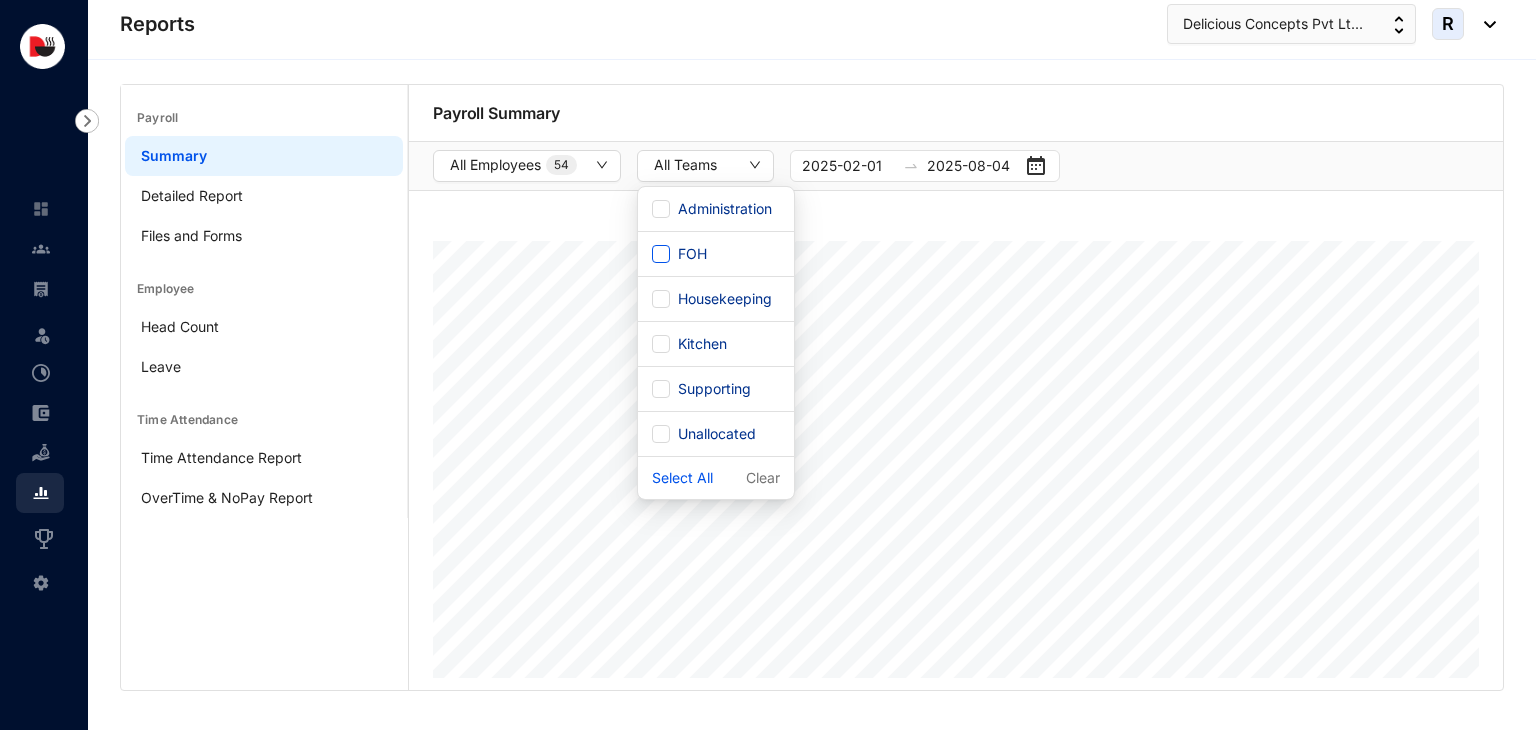 click on "FOH" at bounding box center [661, 254] 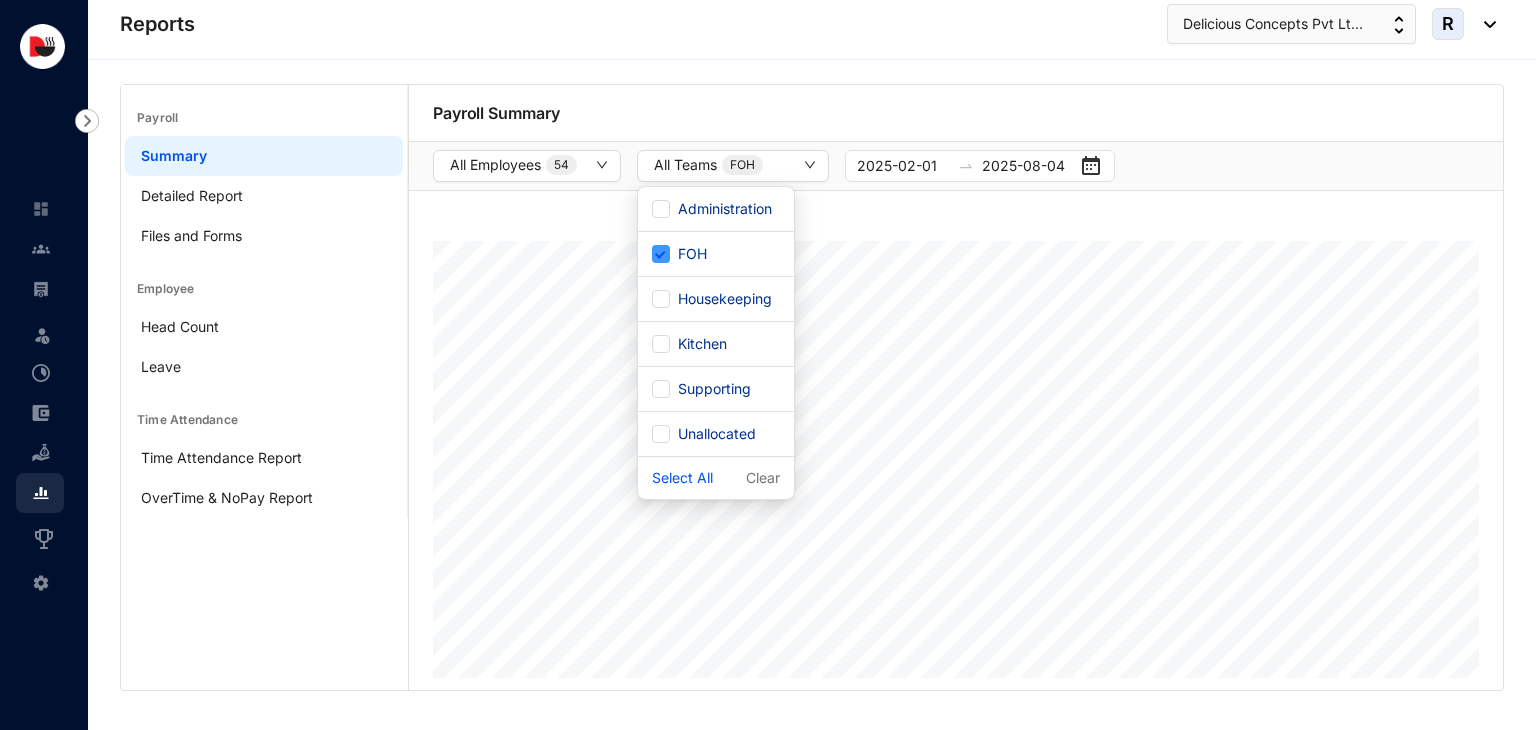click on "FOH" at bounding box center [661, 254] 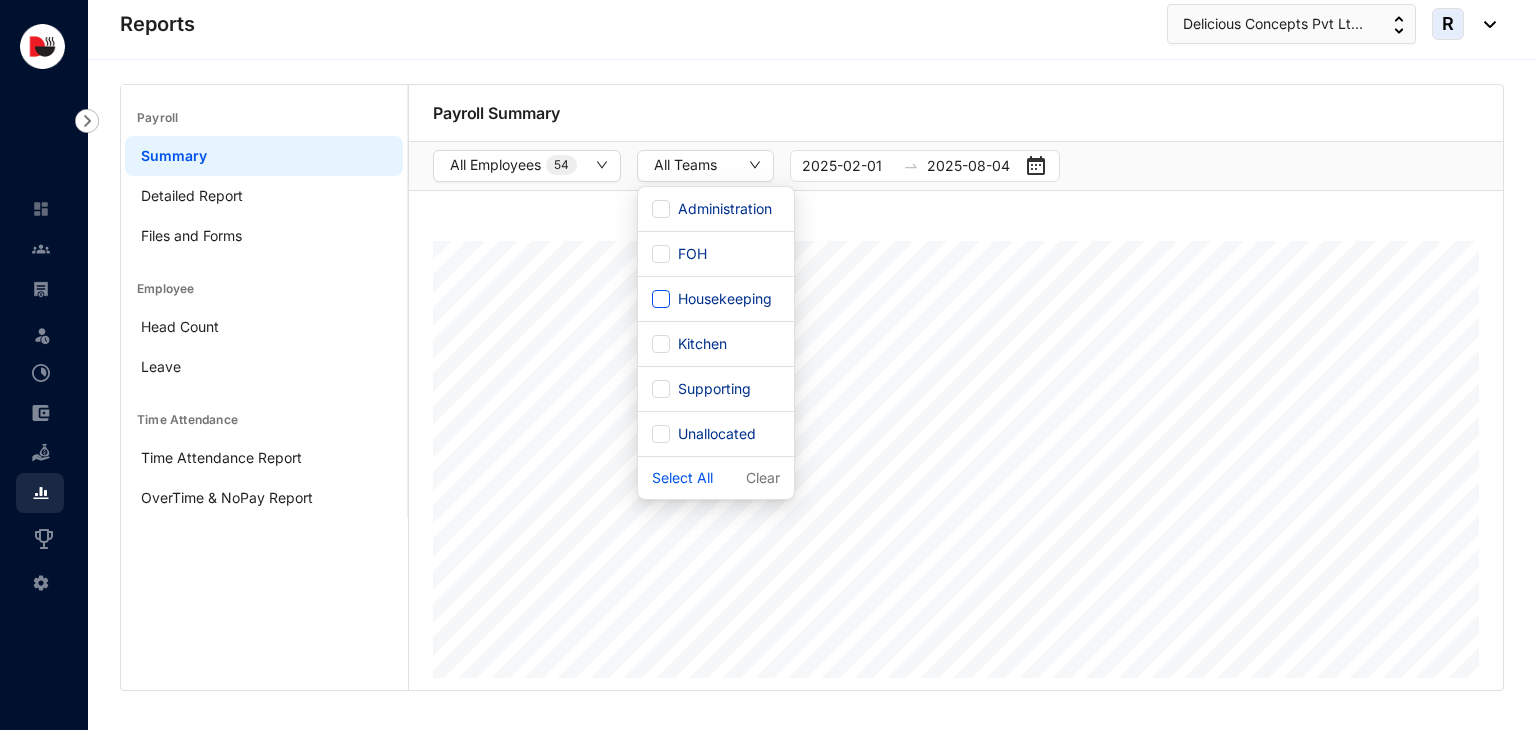 click on "Housekeeping" at bounding box center [661, 299] 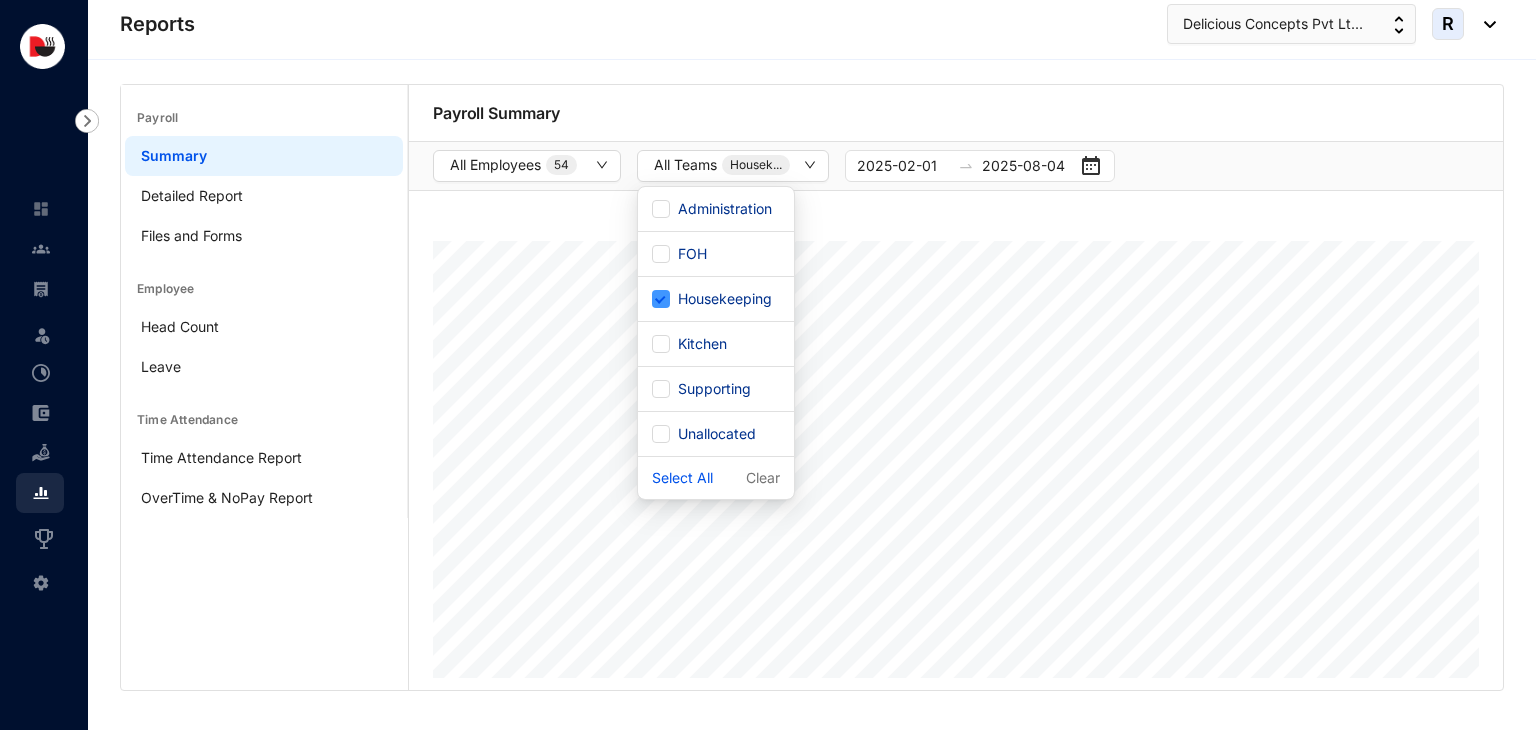 click on "Housekeeping" at bounding box center [661, 299] 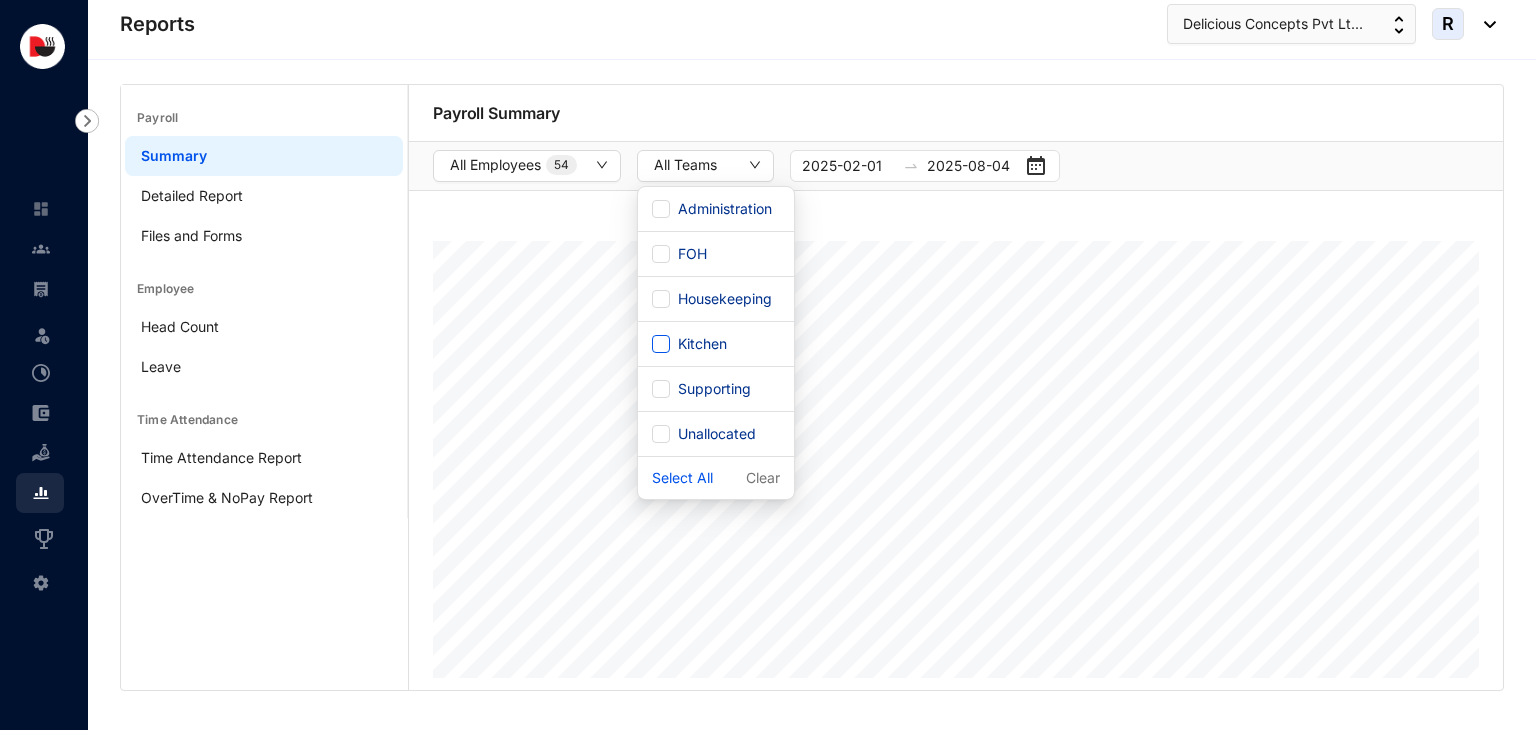 click on "Kitchen" at bounding box center (661, 344) 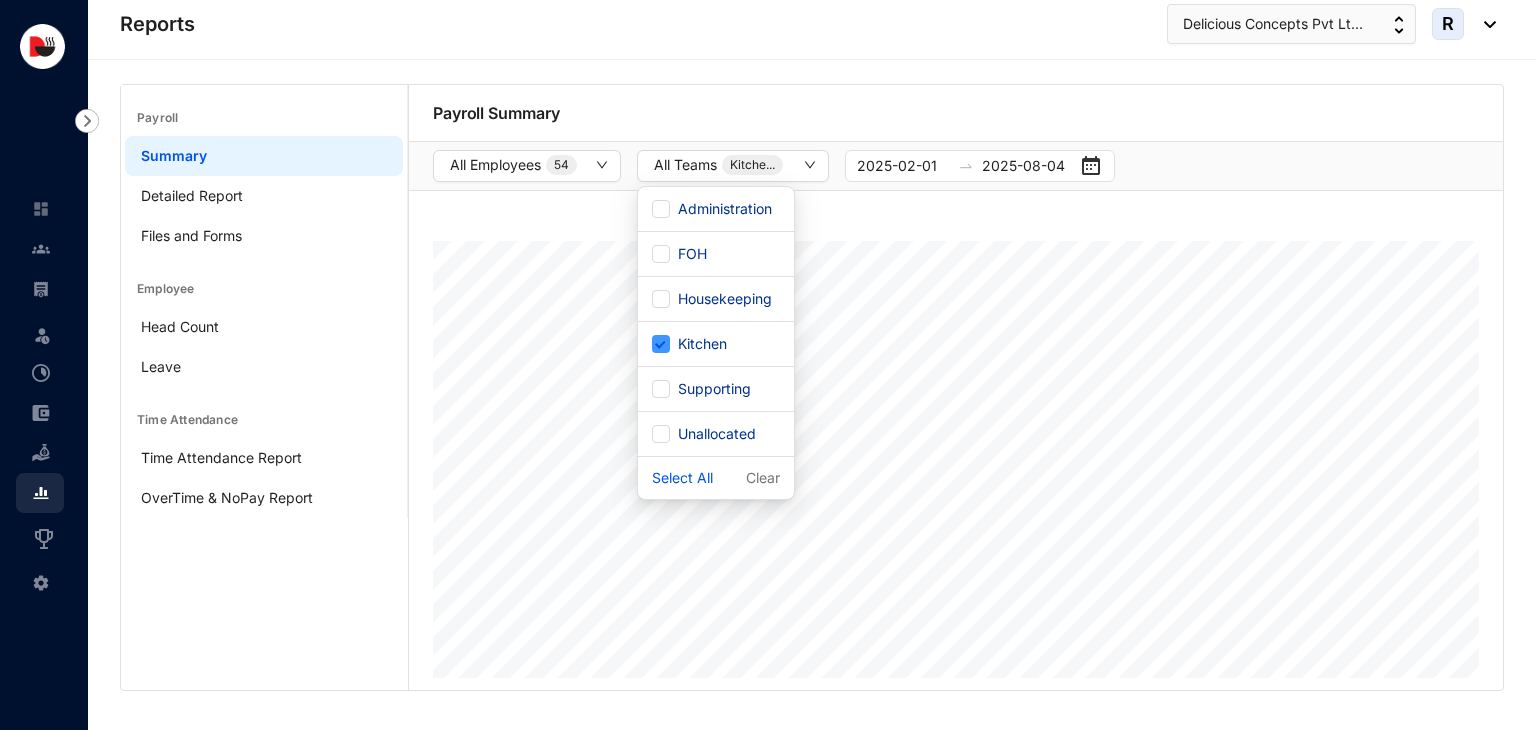 click on "Kitchen" at bounding box center (661, 344) 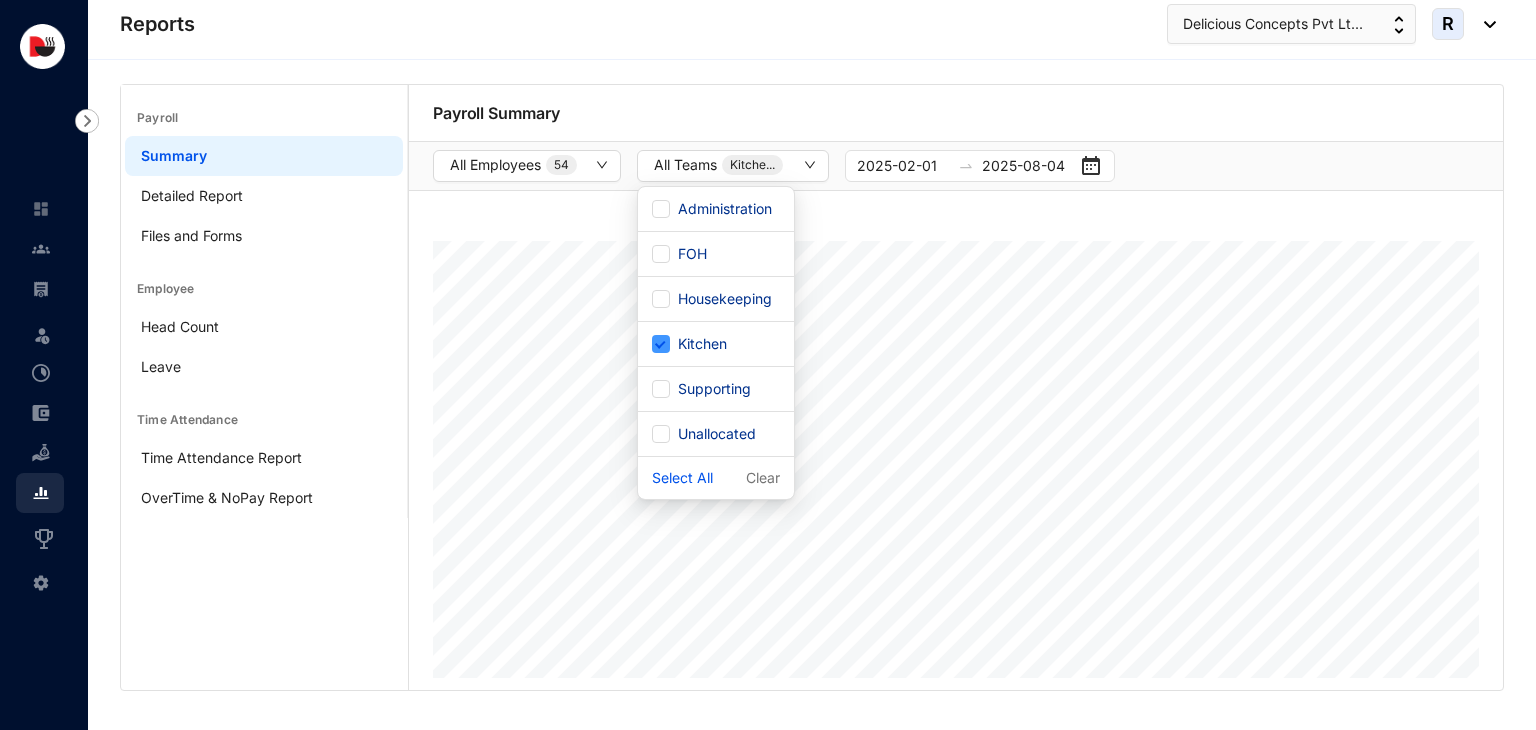 checkbox on "false" 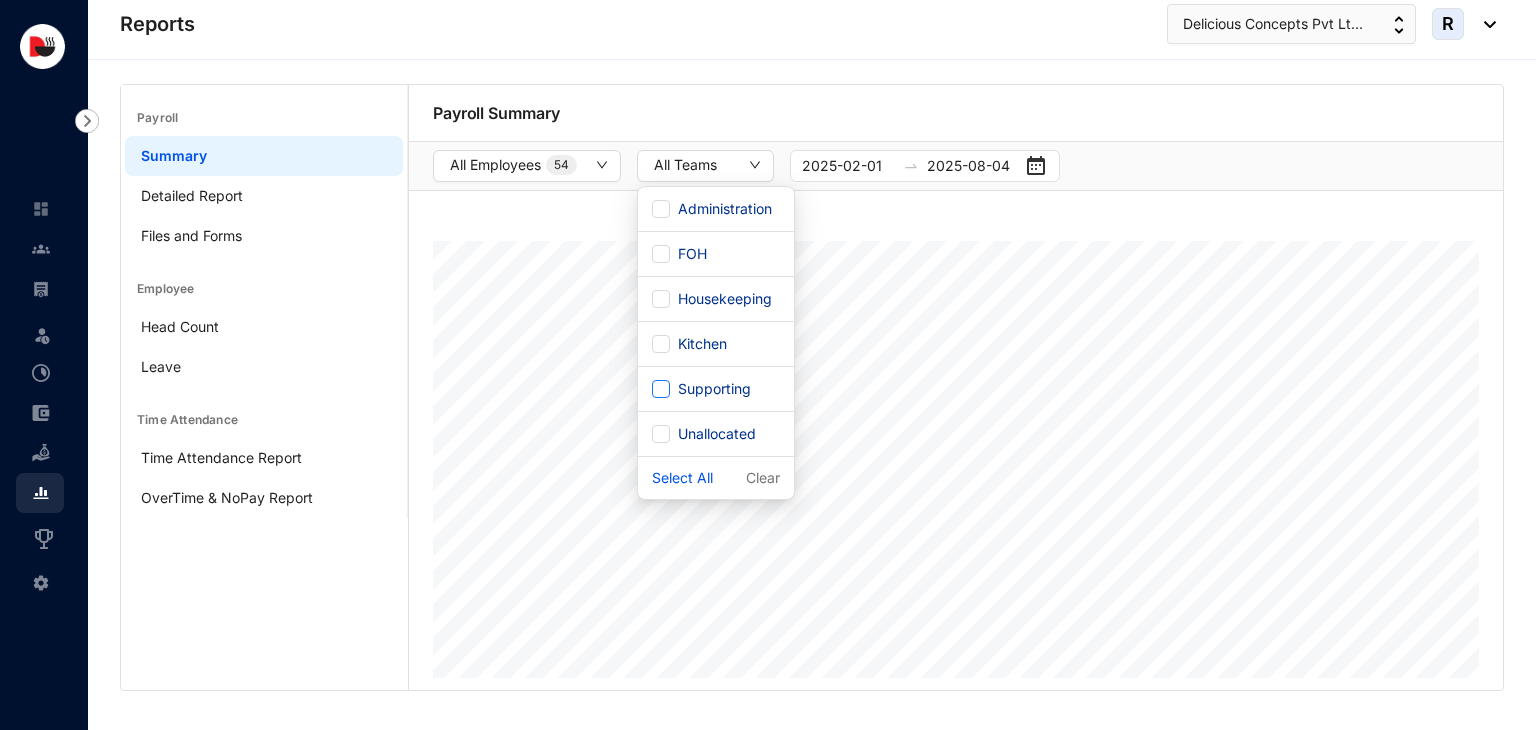 click on "Supporting" at bounding box center (714, 389) 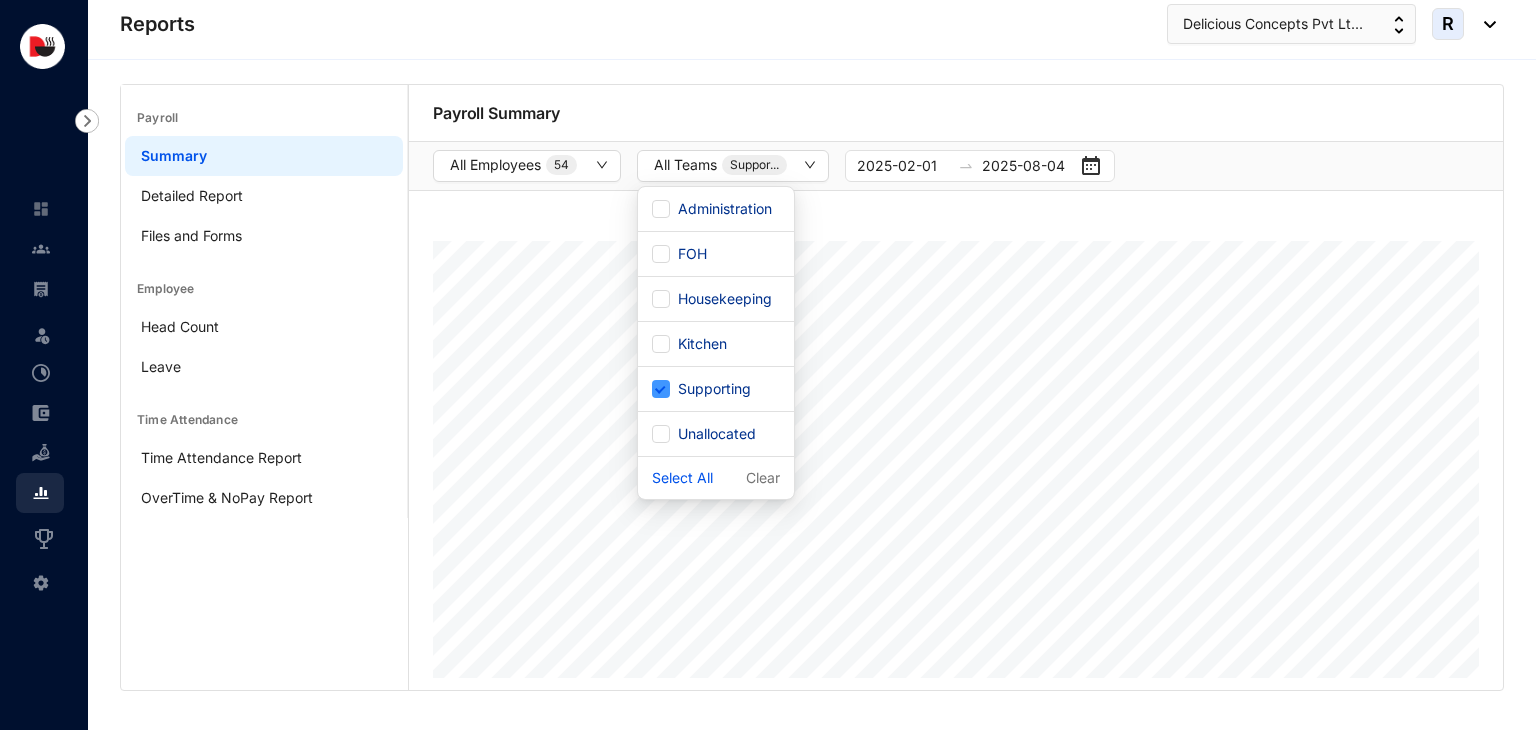 click on "Supporting" at bounding box center [714, 389] 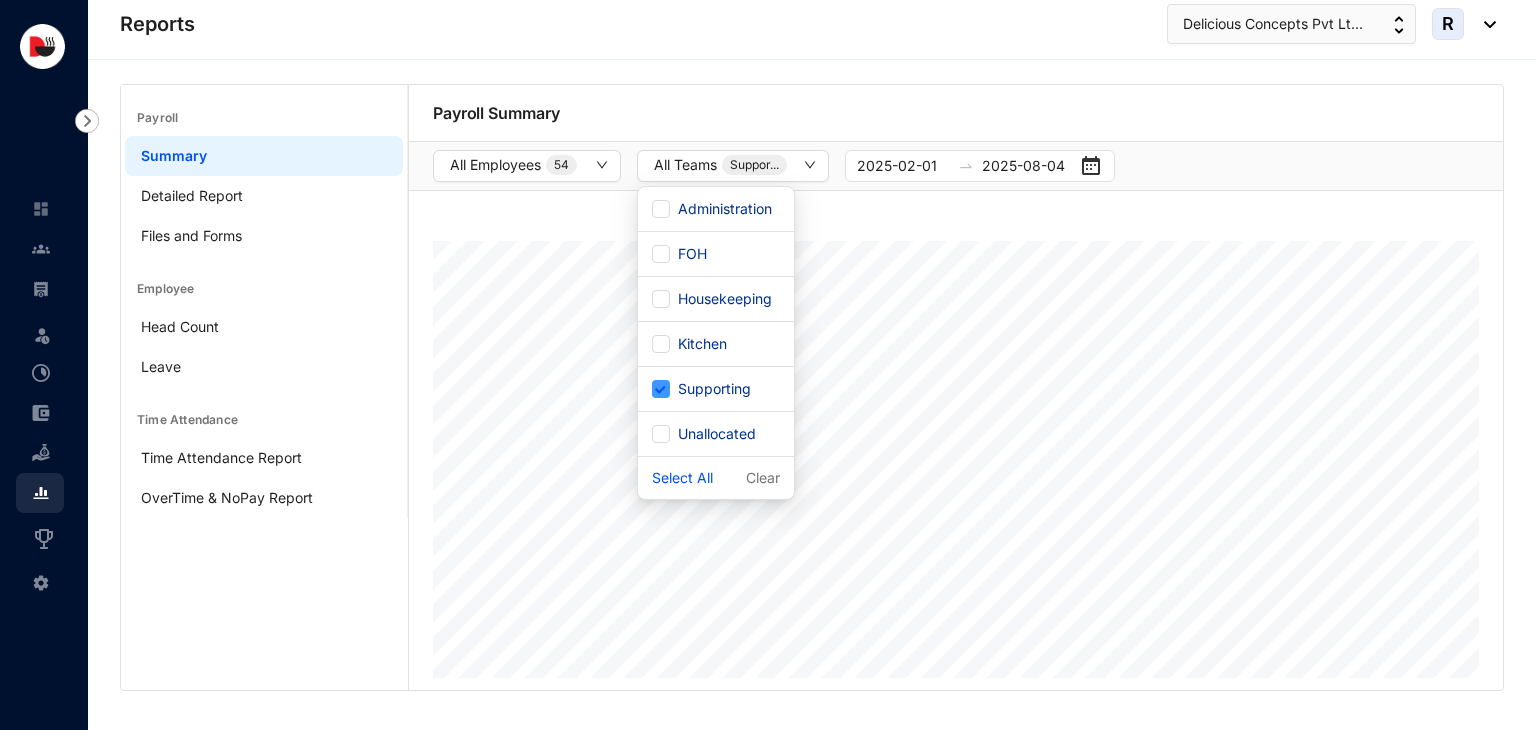 click on "Supporting" at bounding box center [661, 389] 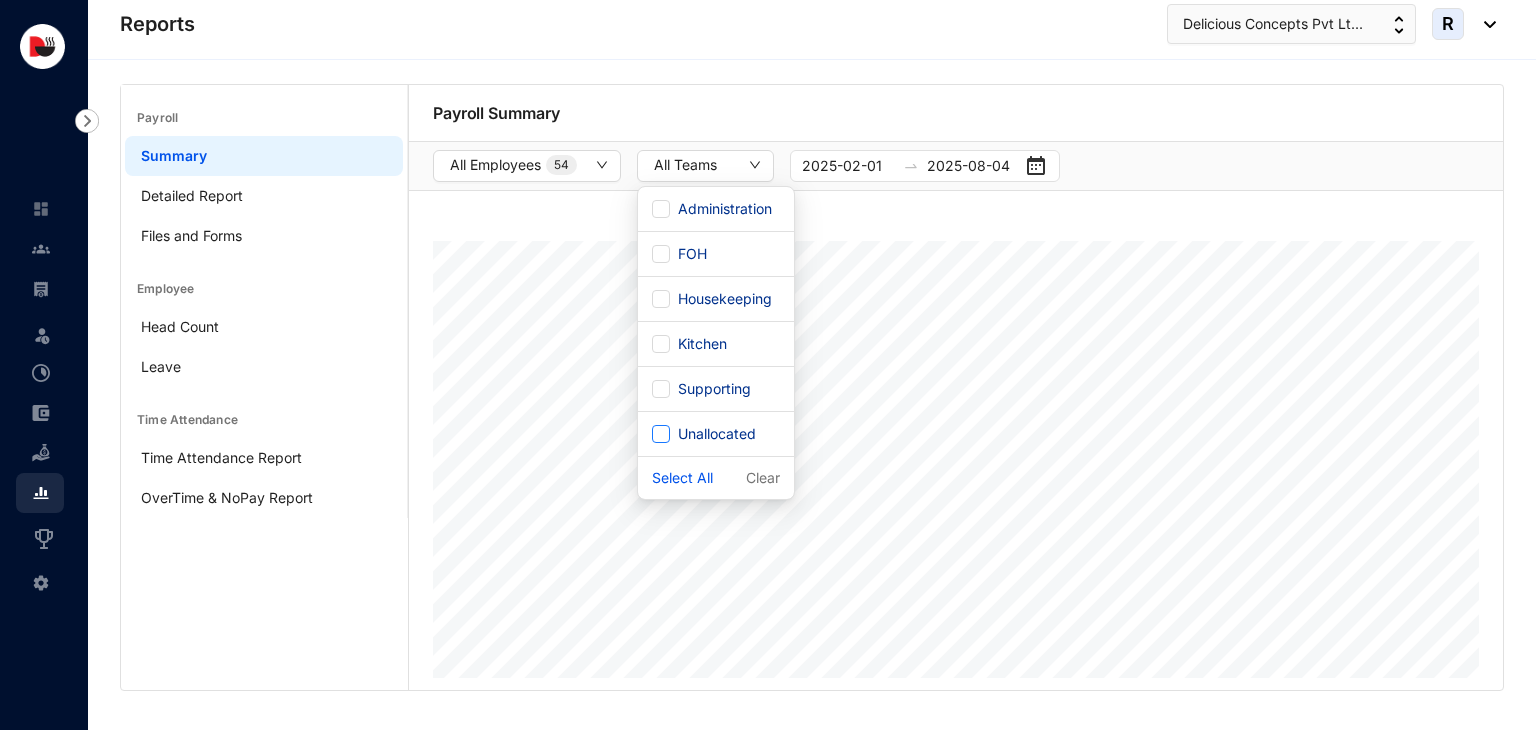 click on "Unallocated" at bounding box center [717, 434] 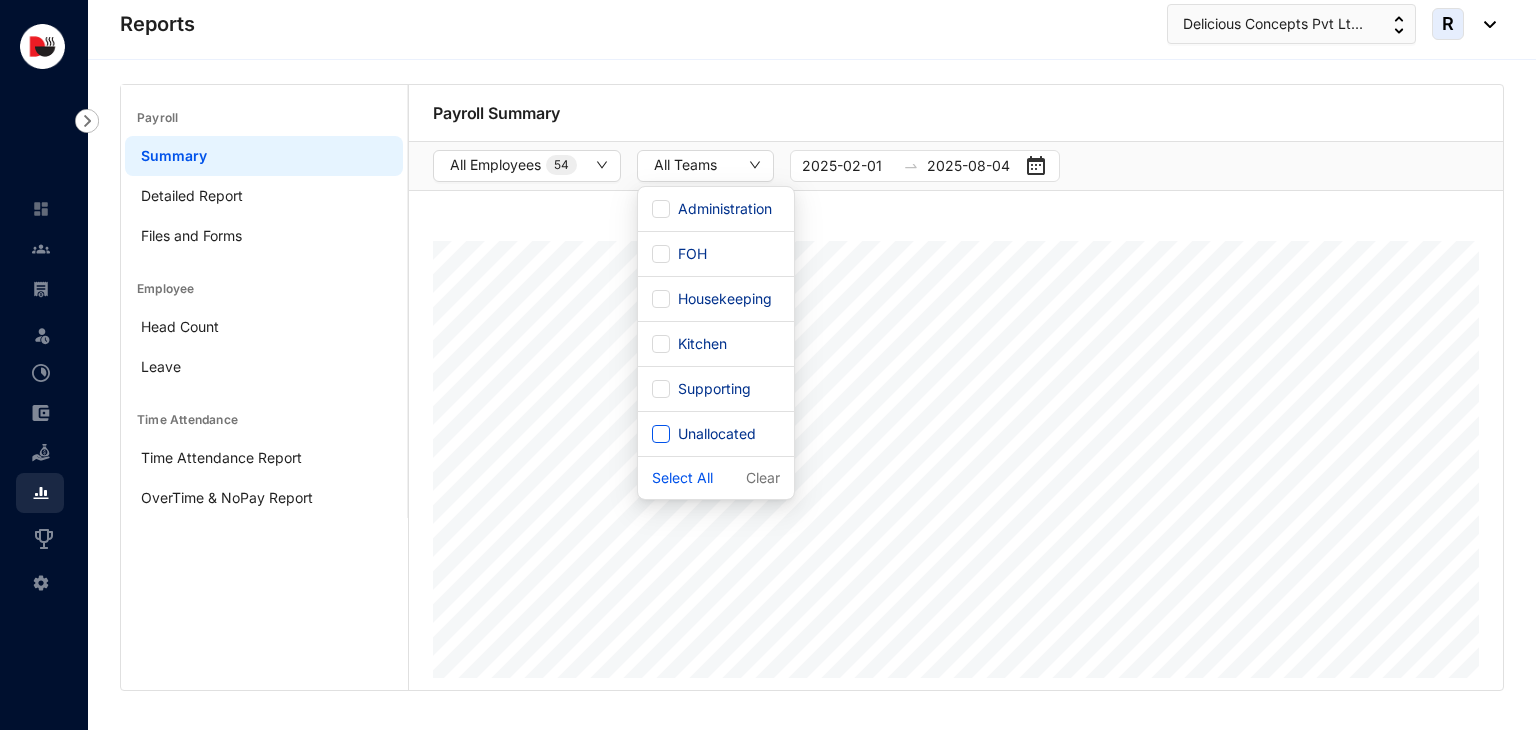 click on "Unallocated" at bounding box center [661, 434] 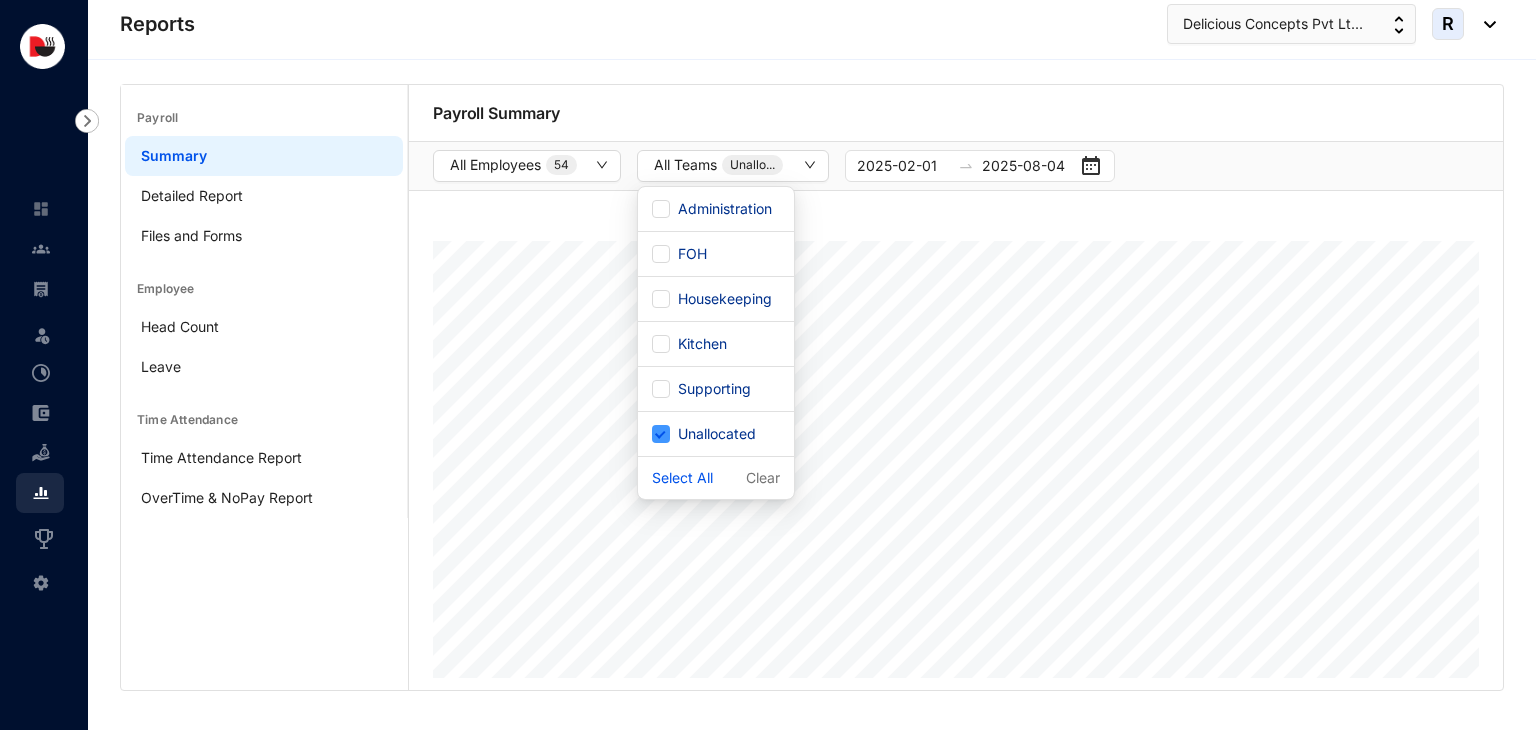 click on "Unallocated" at bounding box center [717, 434] 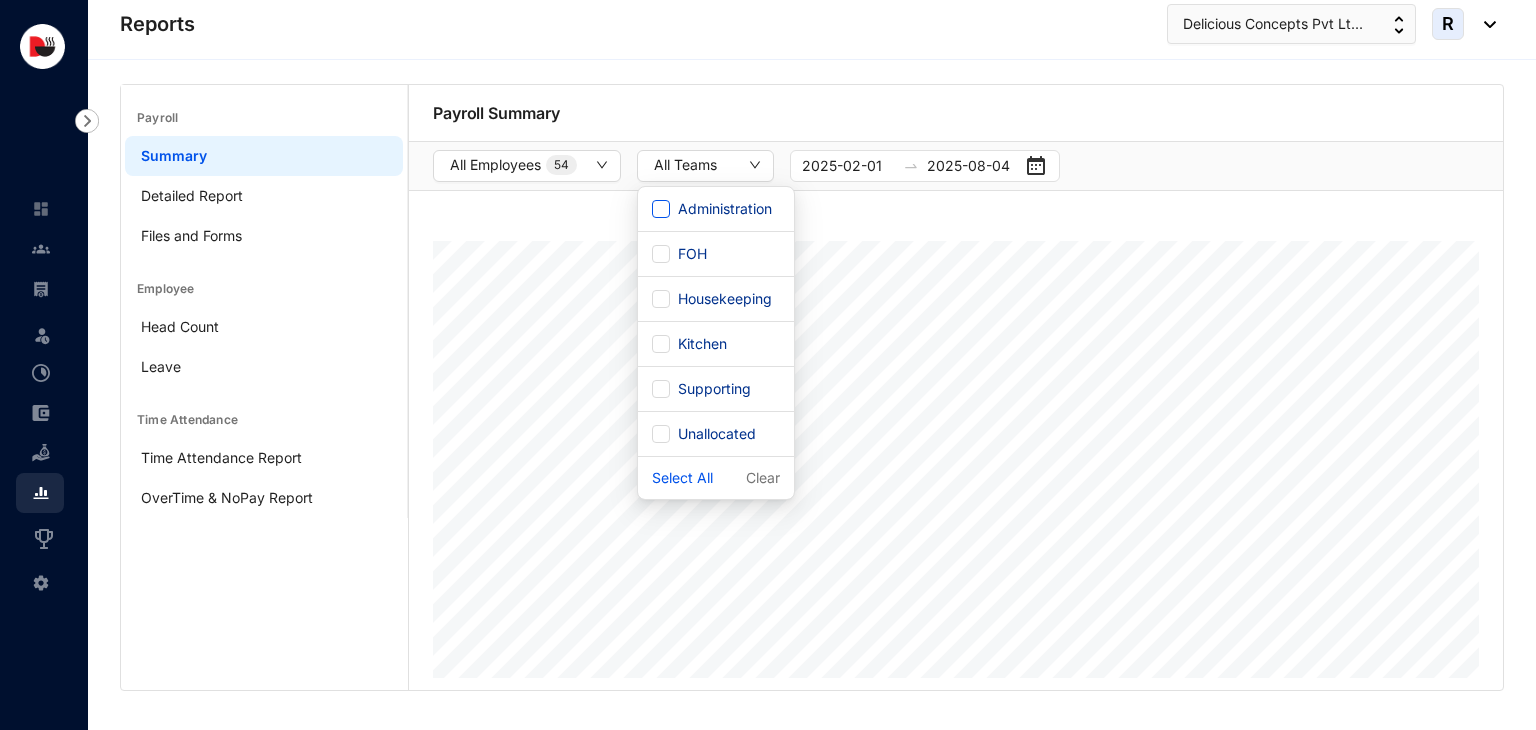 click on "Administration" at bounding box center [661, 209] 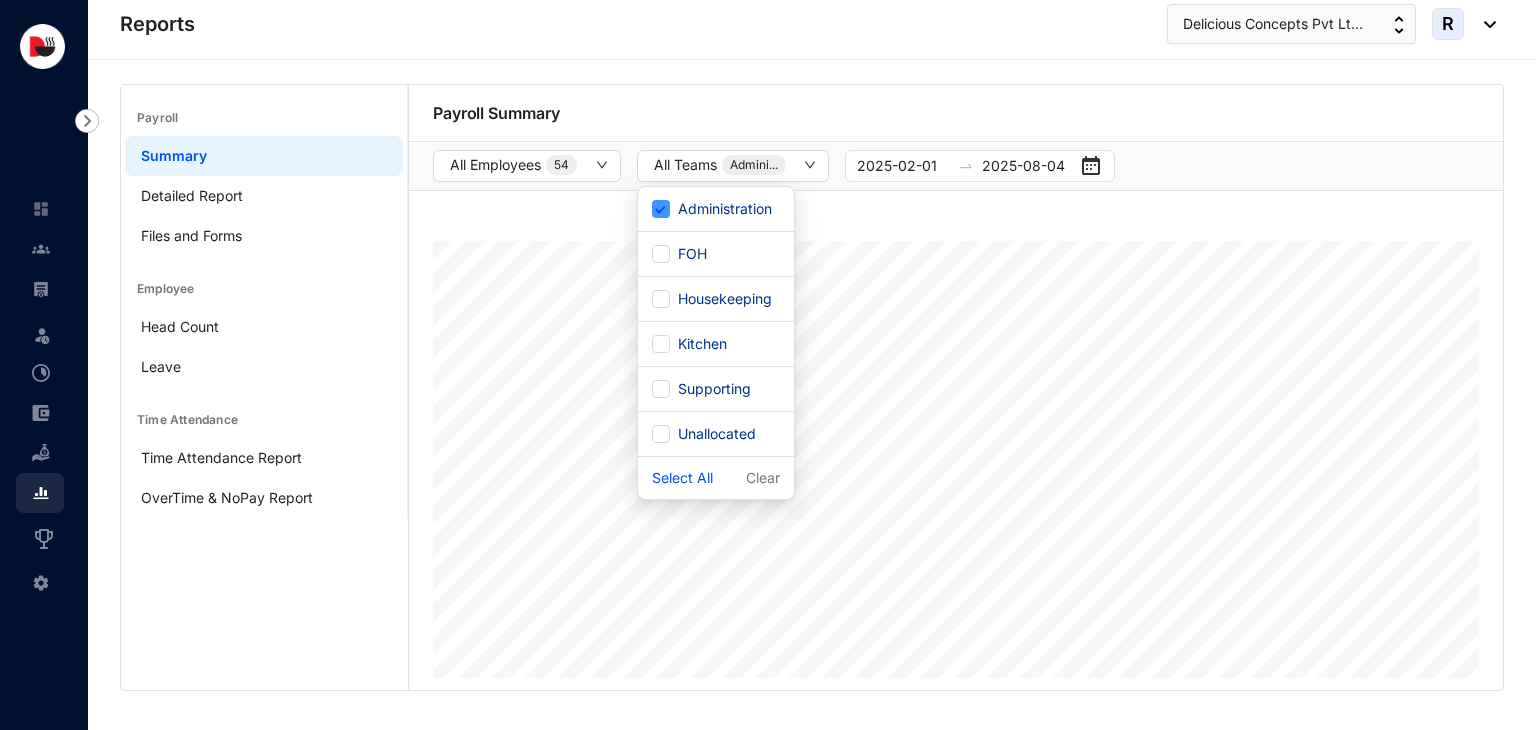 click on "Administration" at bounding box center (725, 209) 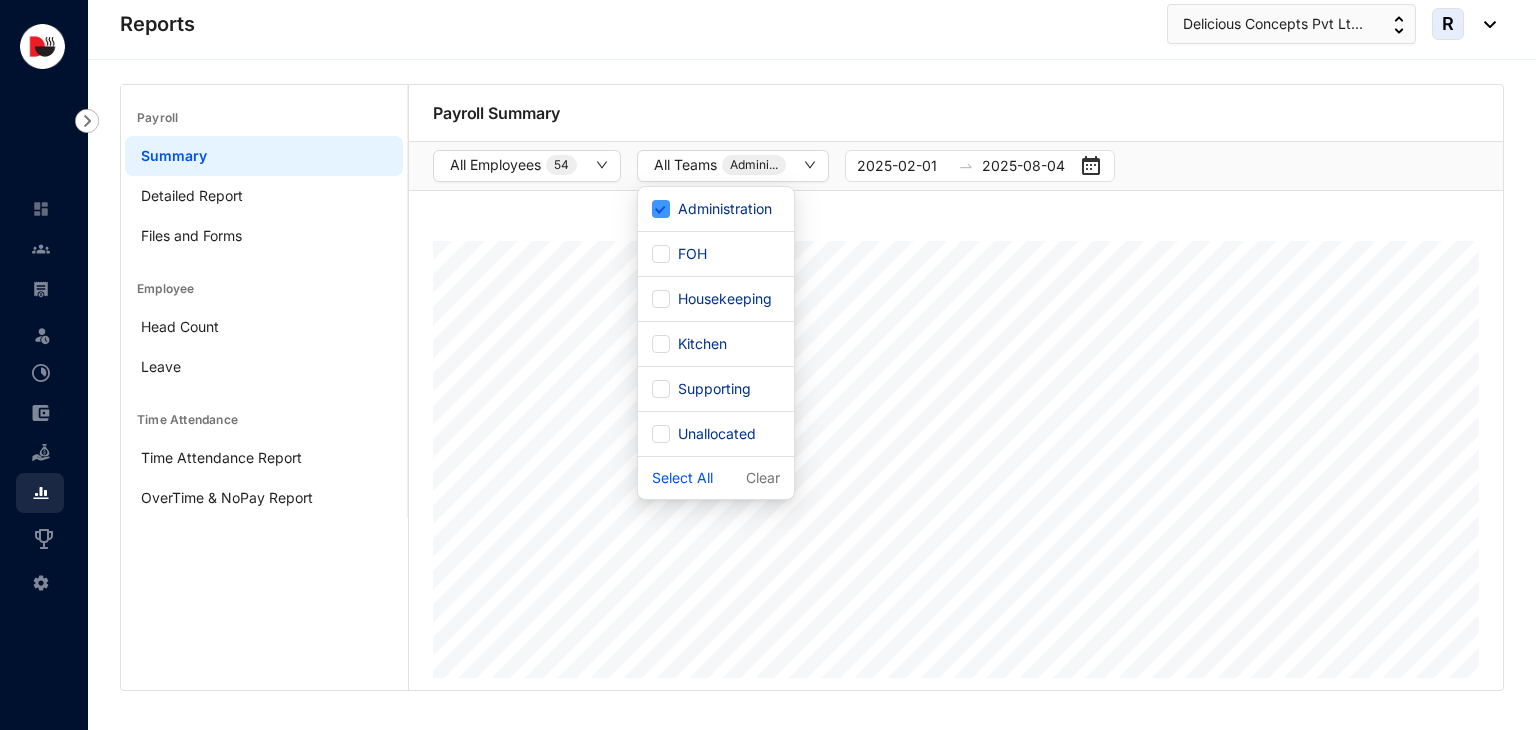 click on "Administration" at bounding box center [661, 209] 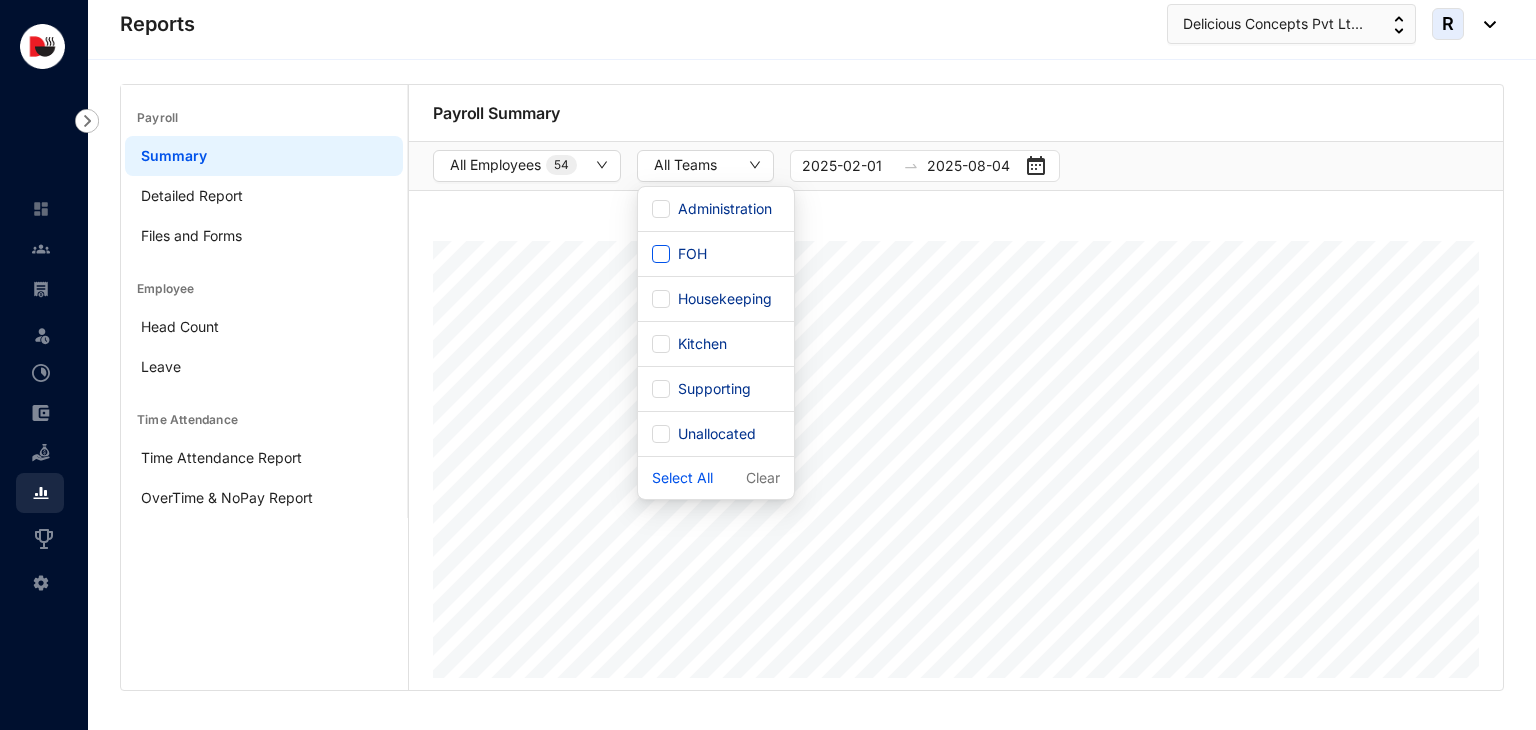 click on "FOH" at bounding box center (661, 254) 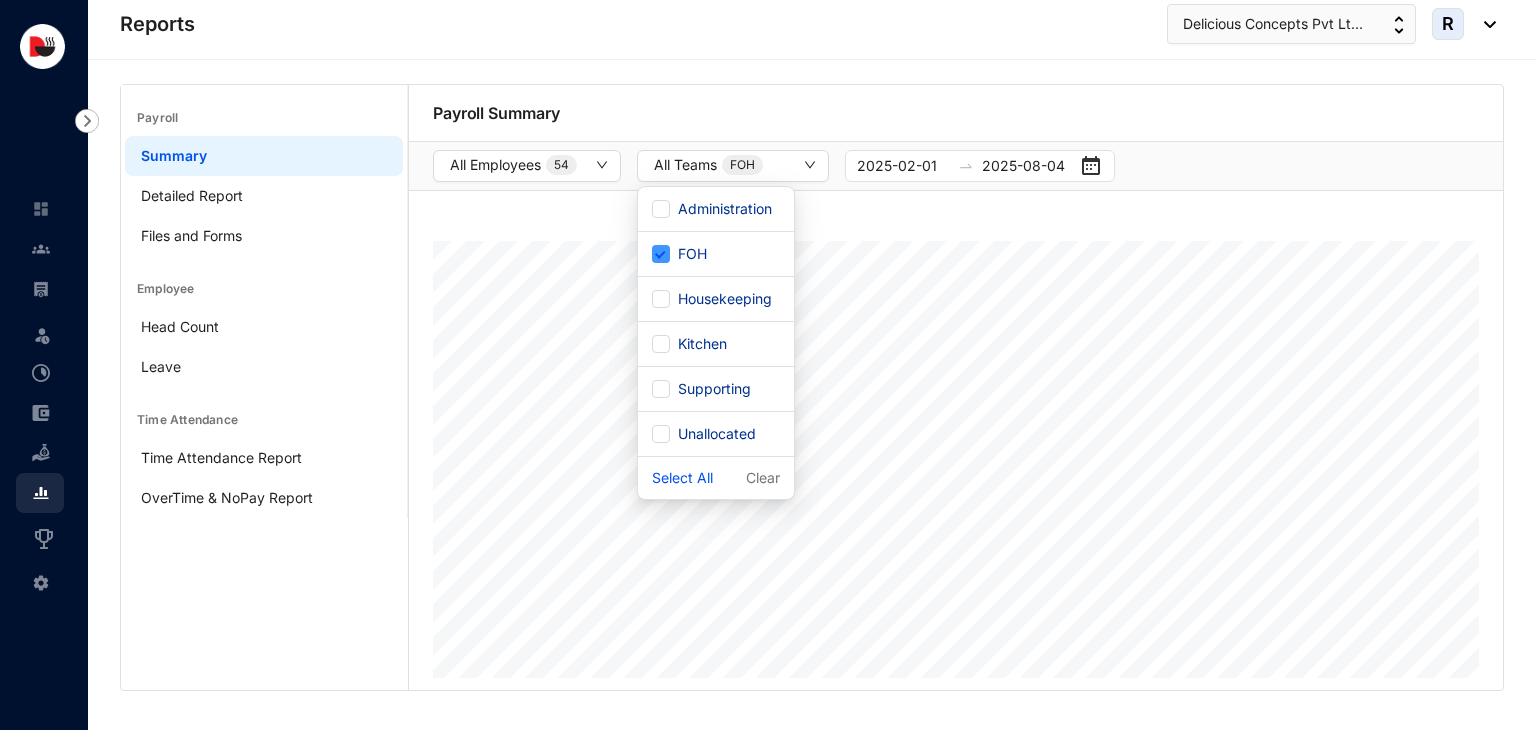 click on "FOH" at bounding box center [661, 254] 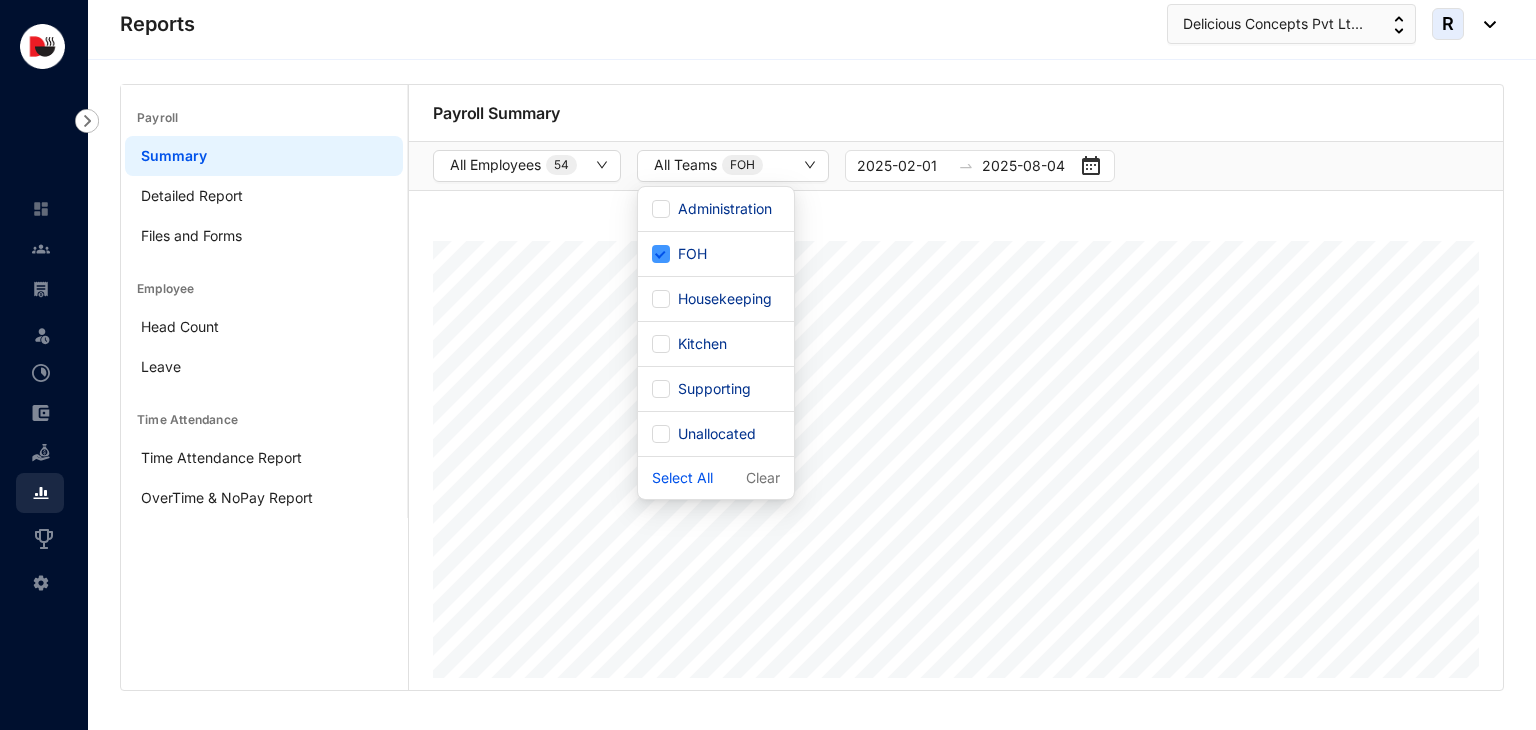 checkbox on "false" 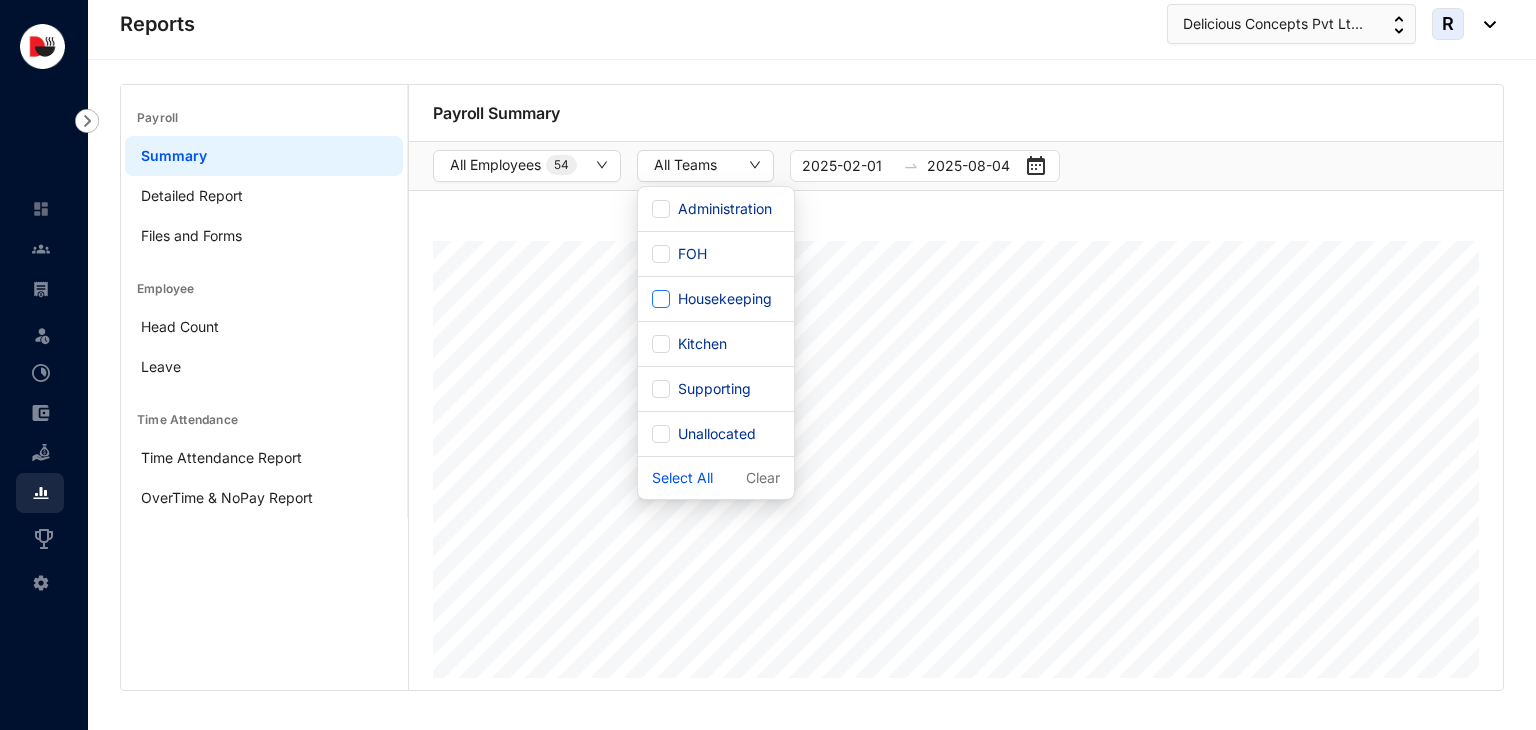click on "Housekeeping" at bounding box center (725, 299) 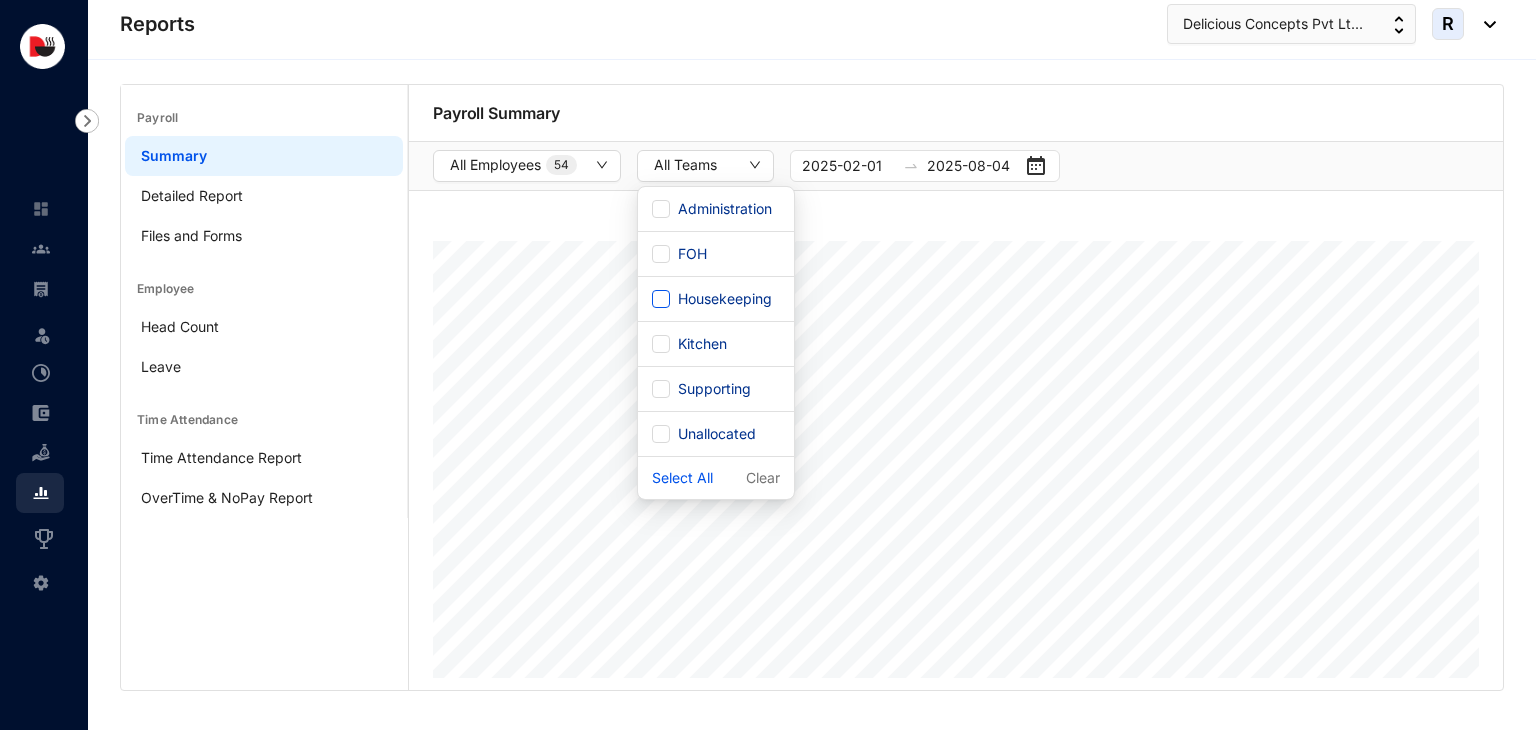 click on "Housekeeping" at bounding box center [661, 299] 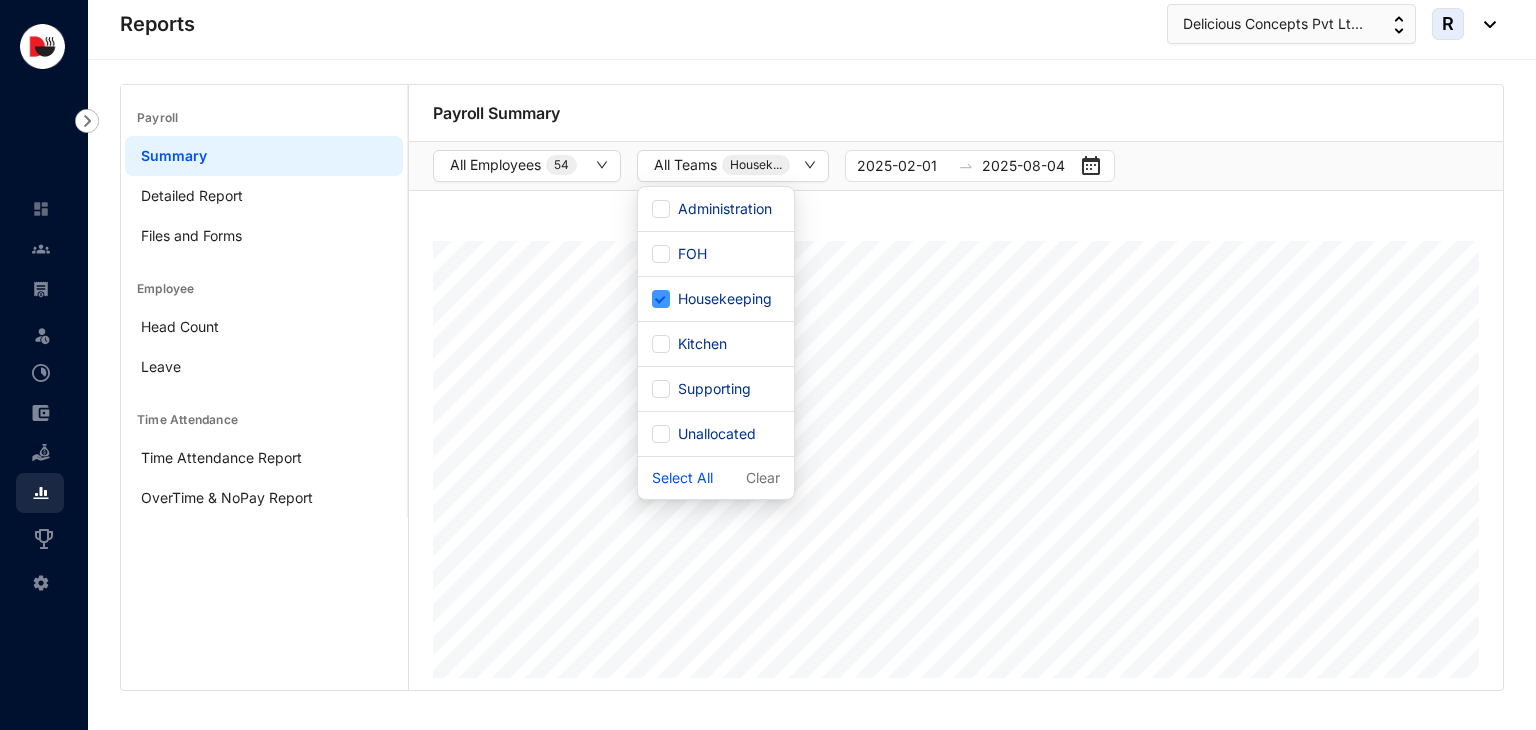 click on "Housekeeping" at bounding box center (725, 299) 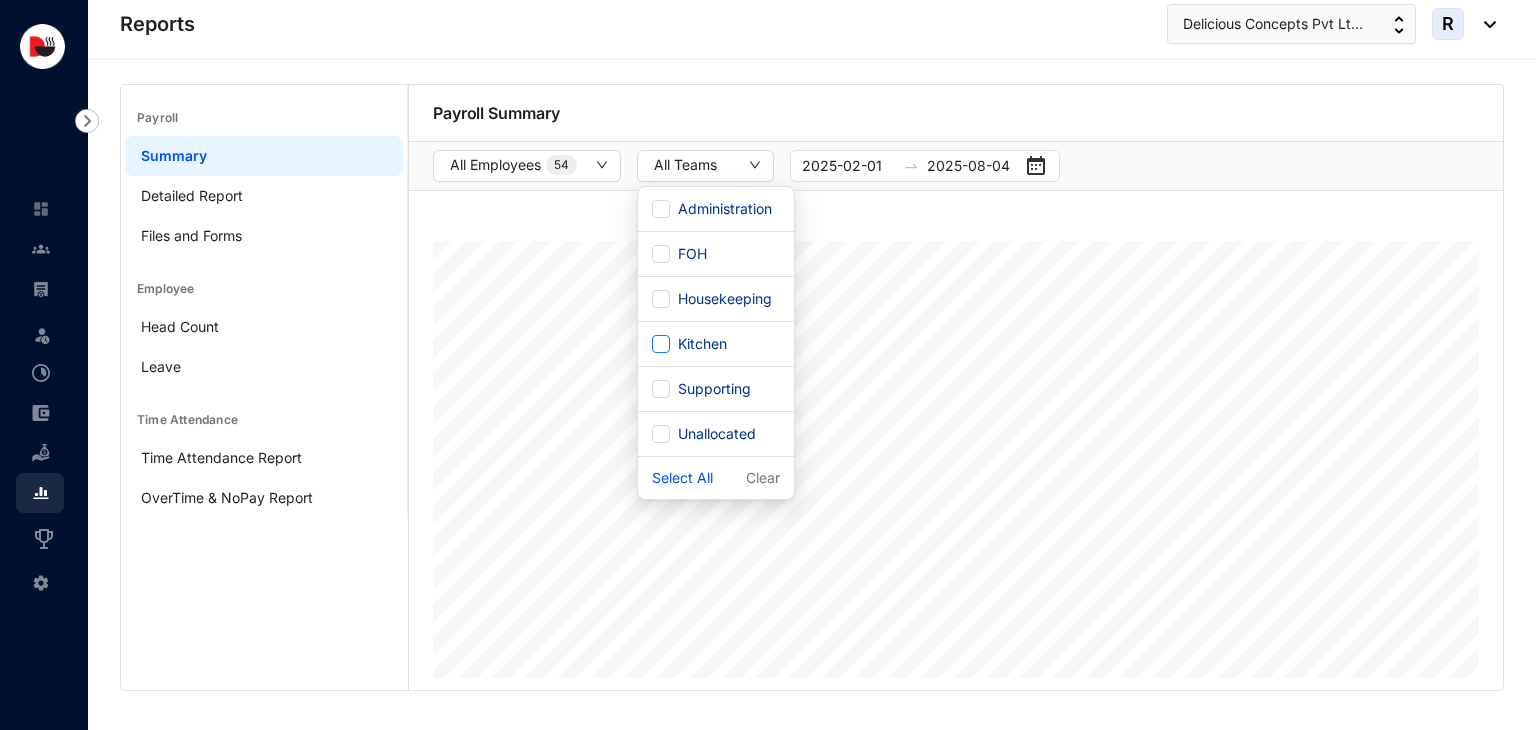 click on "Kitchen" at bounding box center [702, 344] 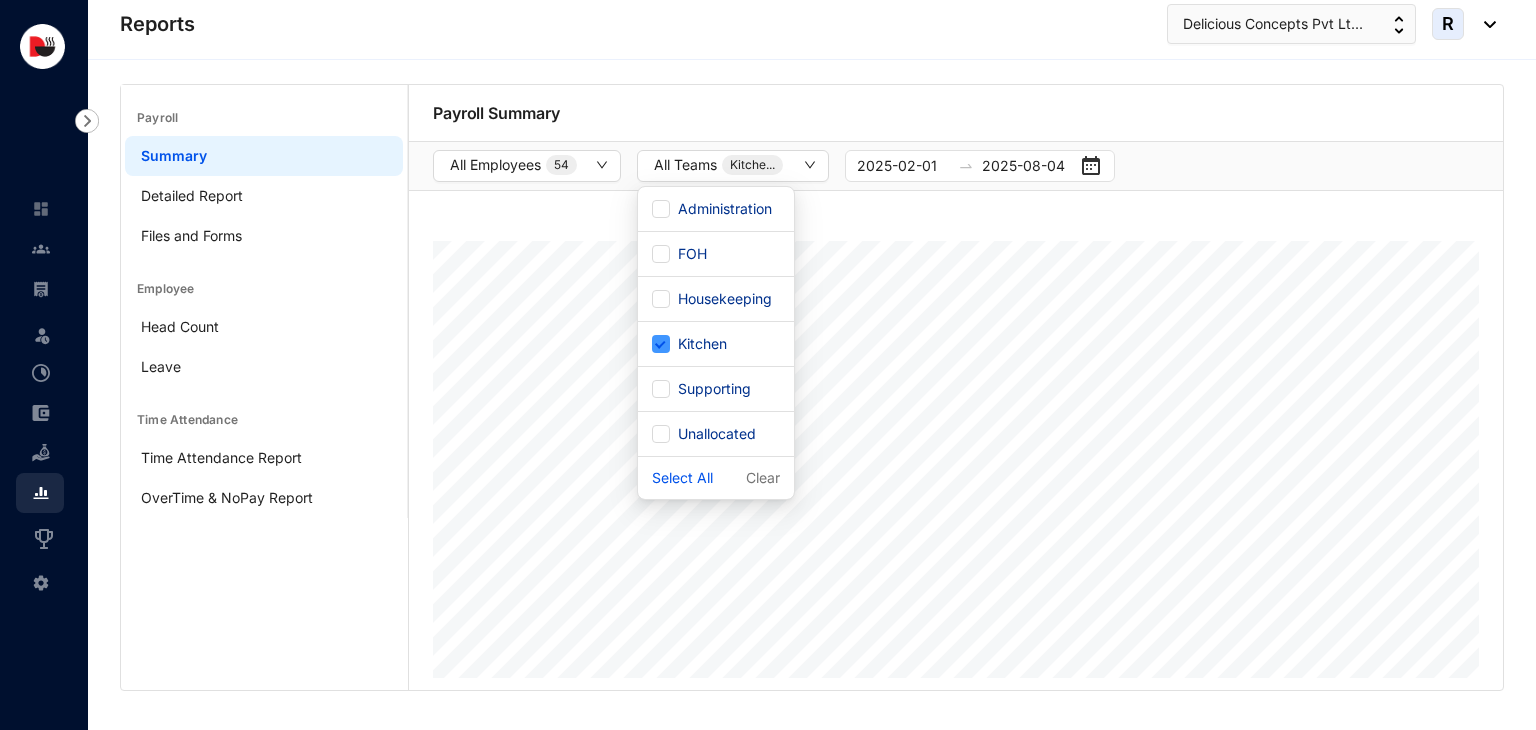 click on "Kitchen" at bounding box center [702, 344] 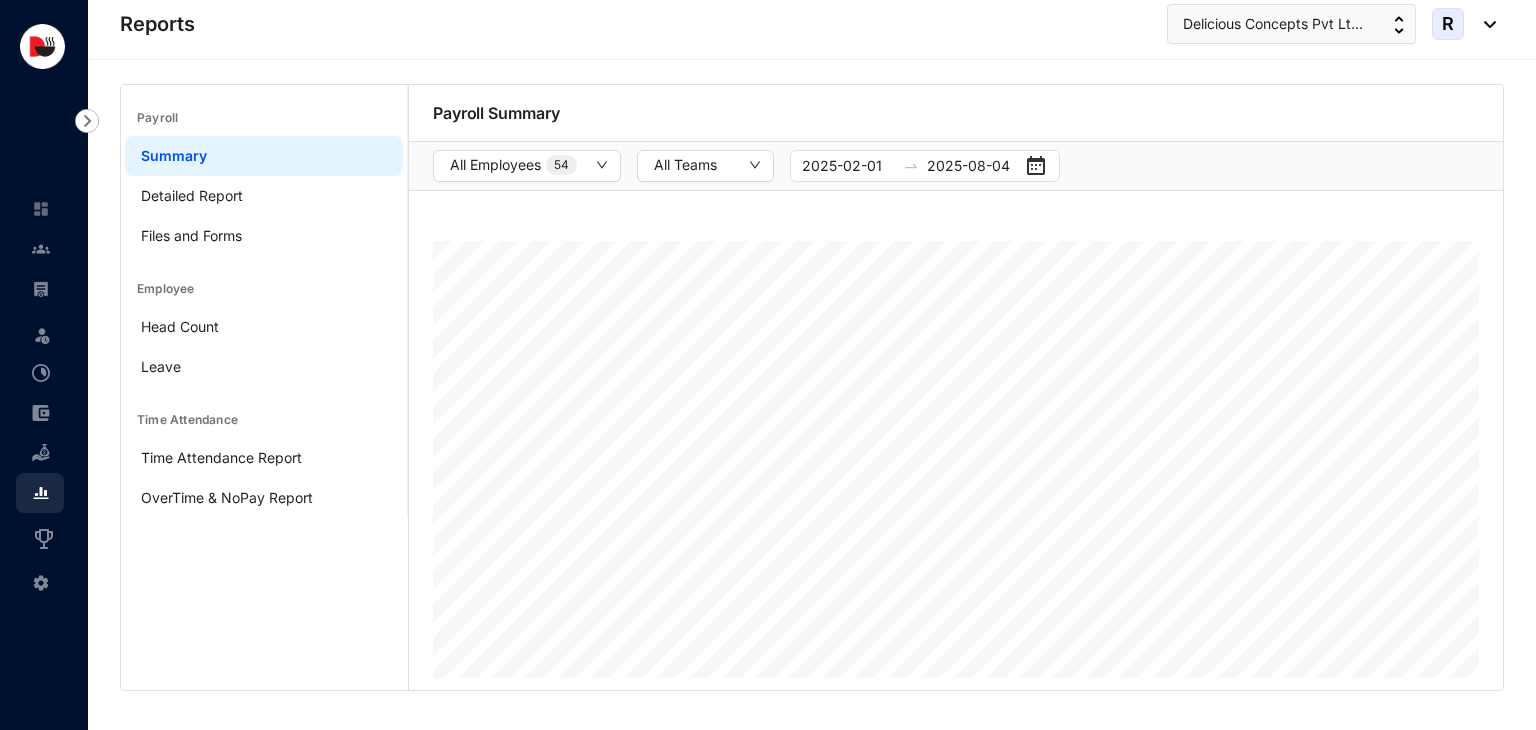 click on "All Employees 54 All Teams [DATE] [DATE]" at bounding box center [956, 166] 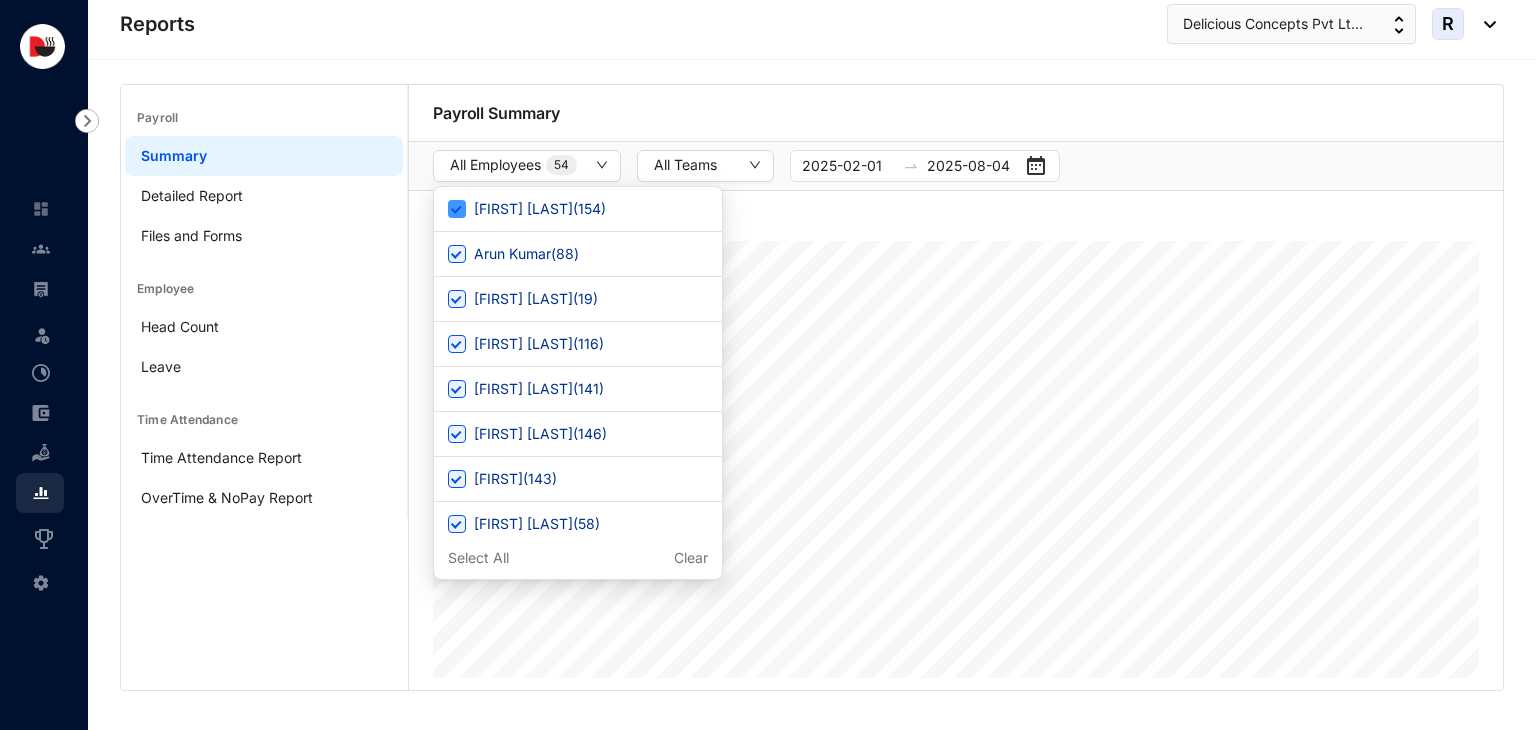 click on "[FIRST] [LAST] ( 154 )" at bounding box center [540, 209] 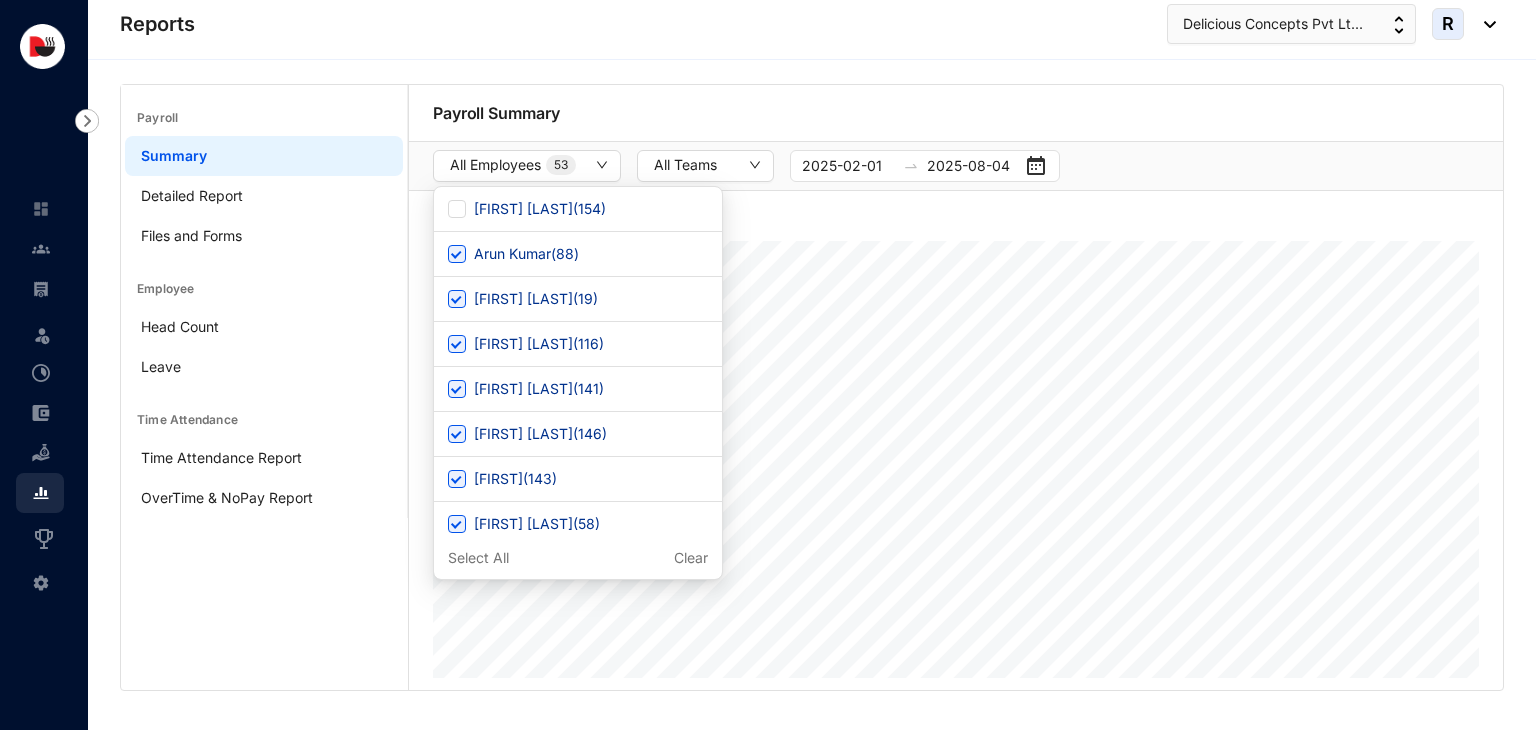 click on "Select All" at bounding box center [478, 558] 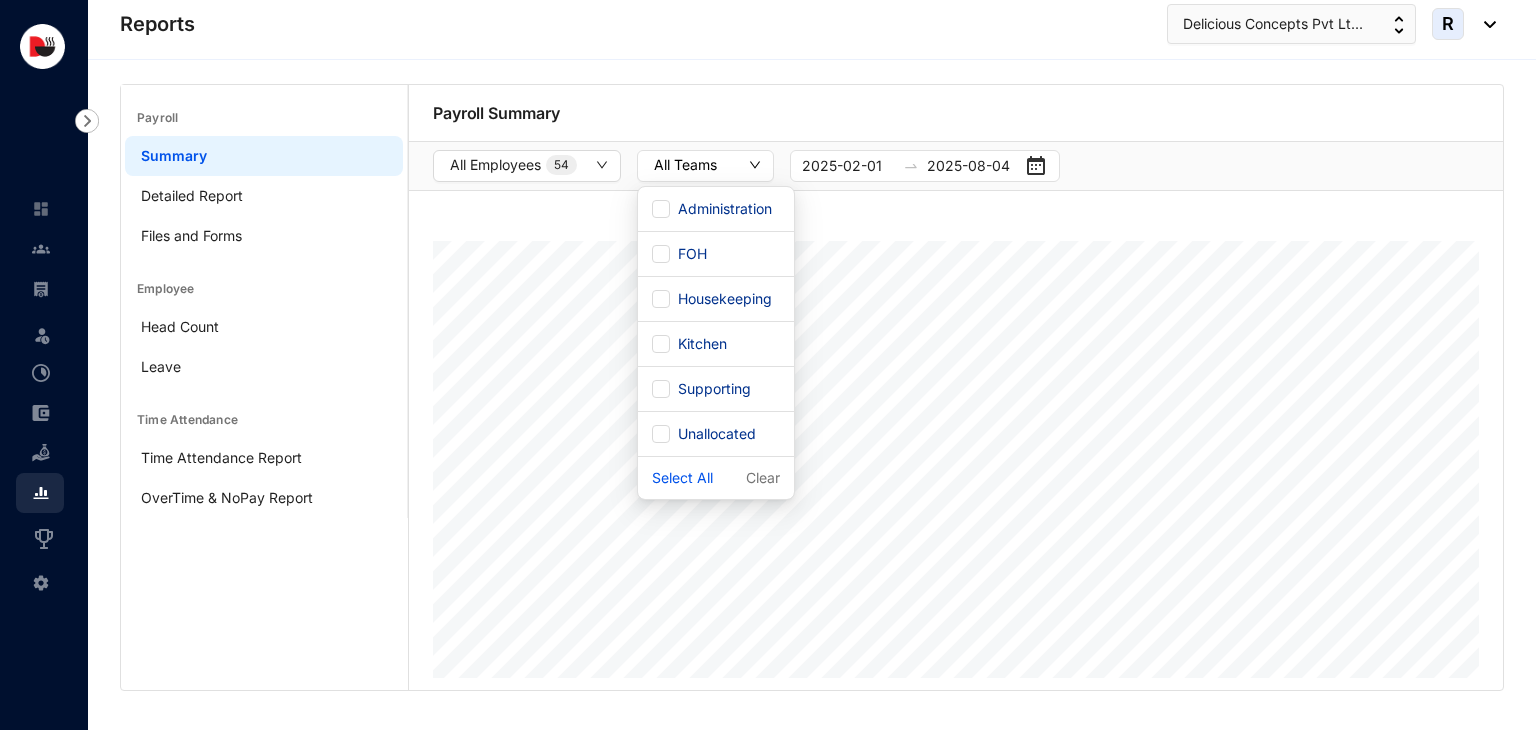 click on "All Teams" at bounding box center (685, 165) 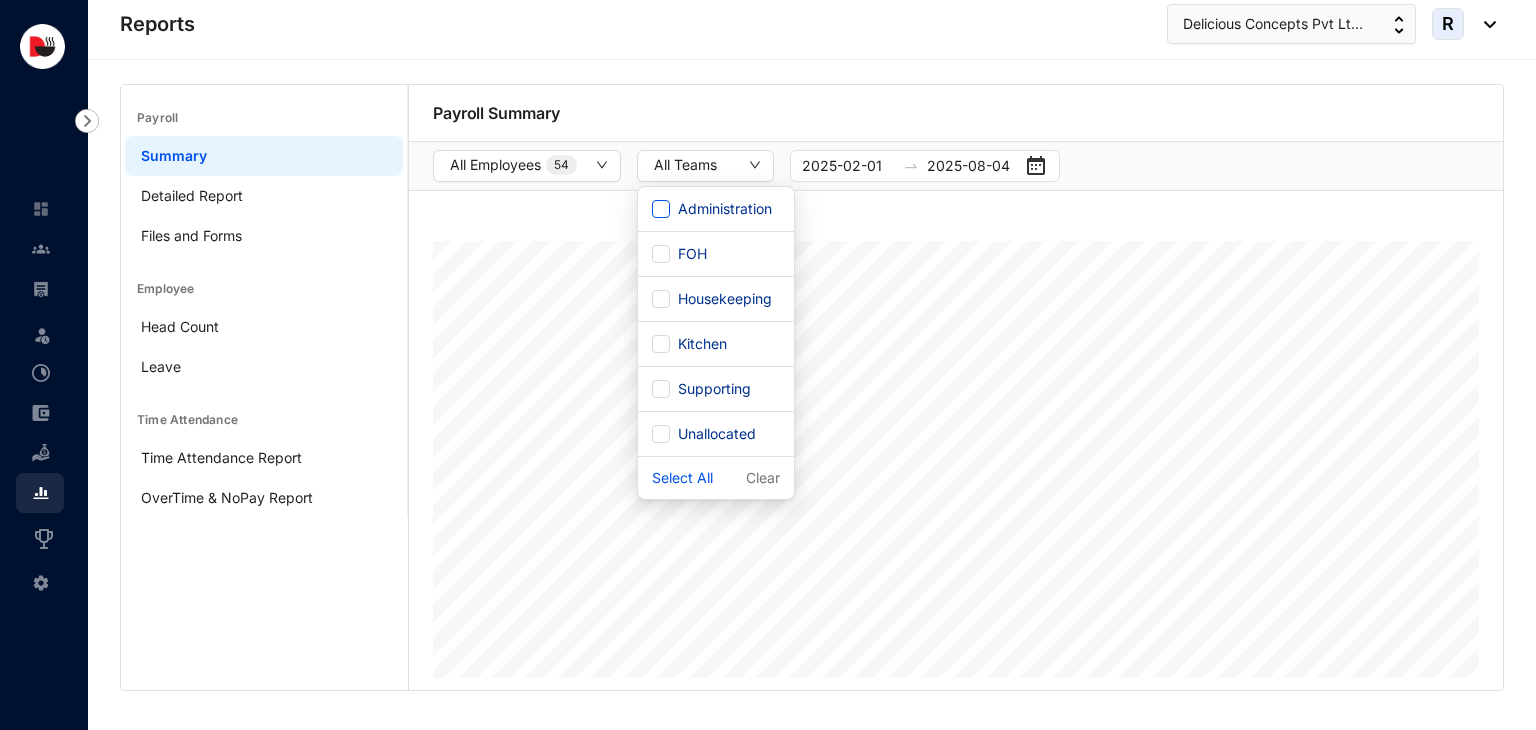 click on "Administration" at bounding box center (661, 209) 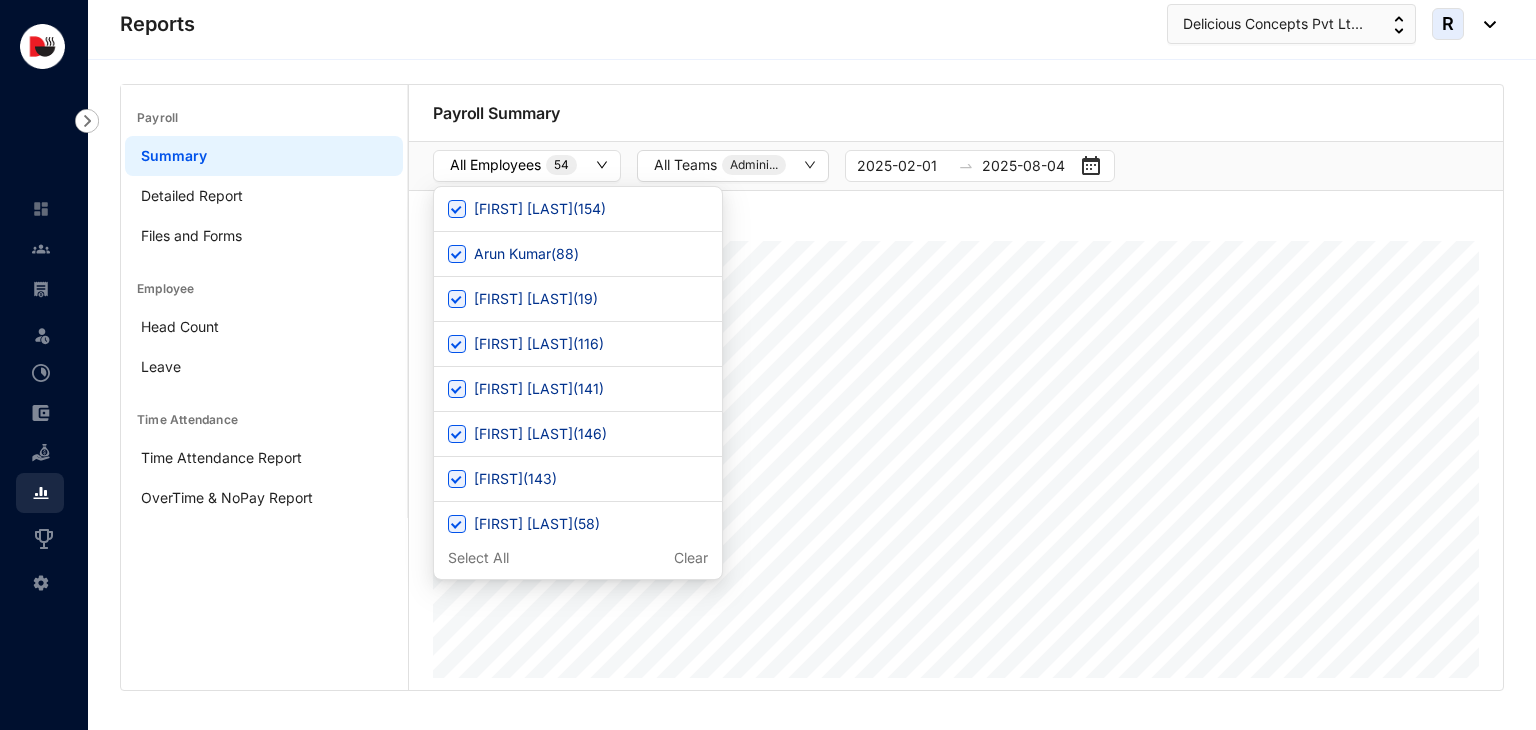 click 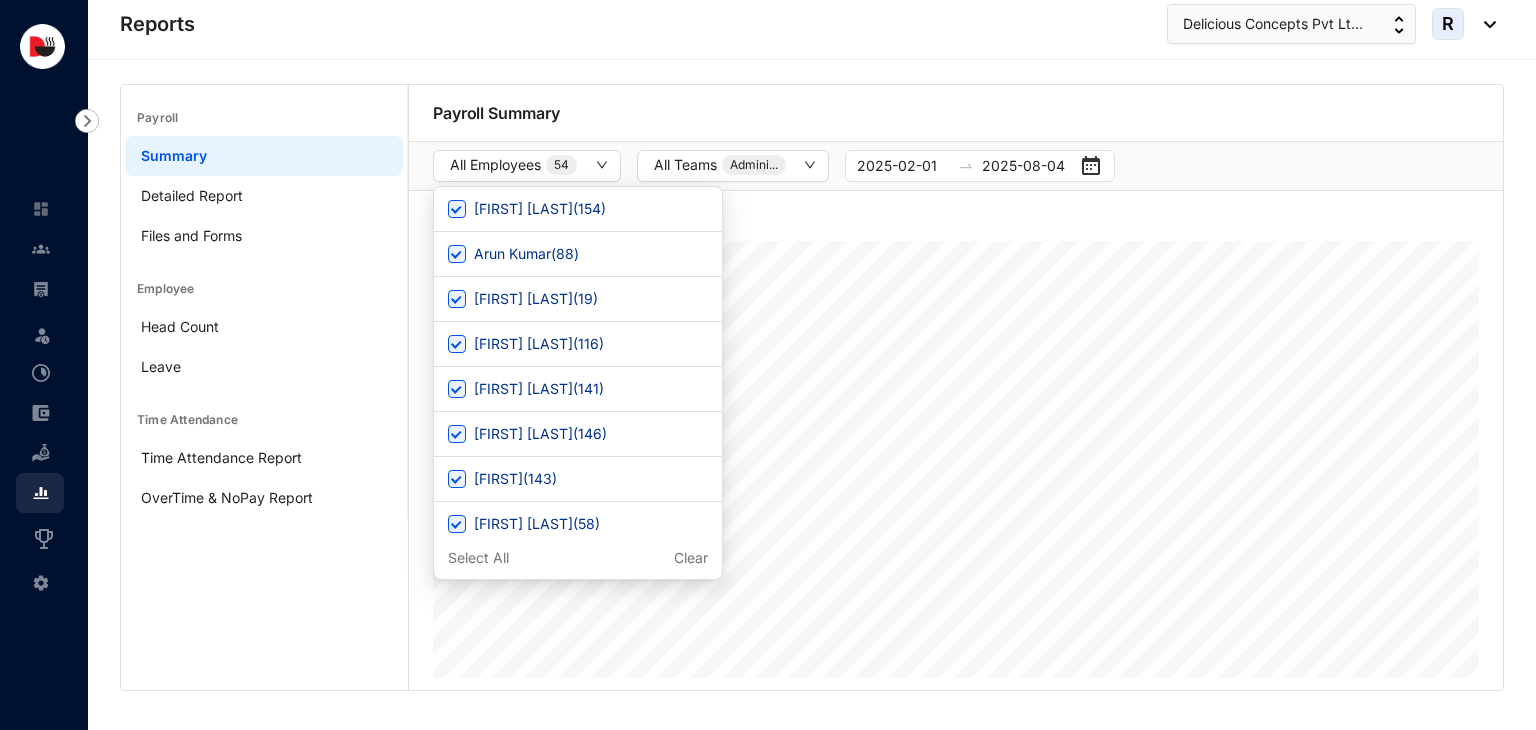 click on "Clear" at bounding box center [691, 558] 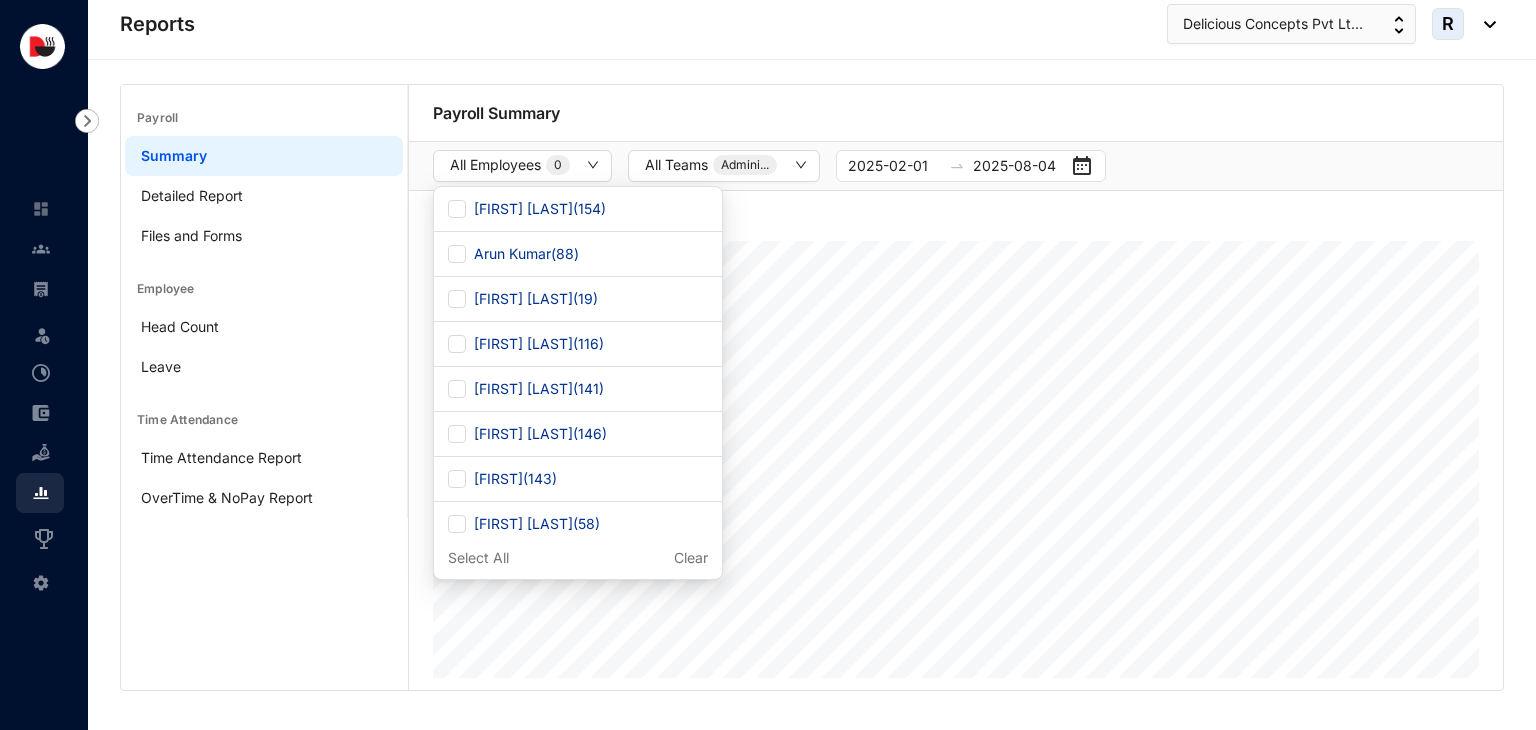click on "Clear" at bounding box center [691, 558] 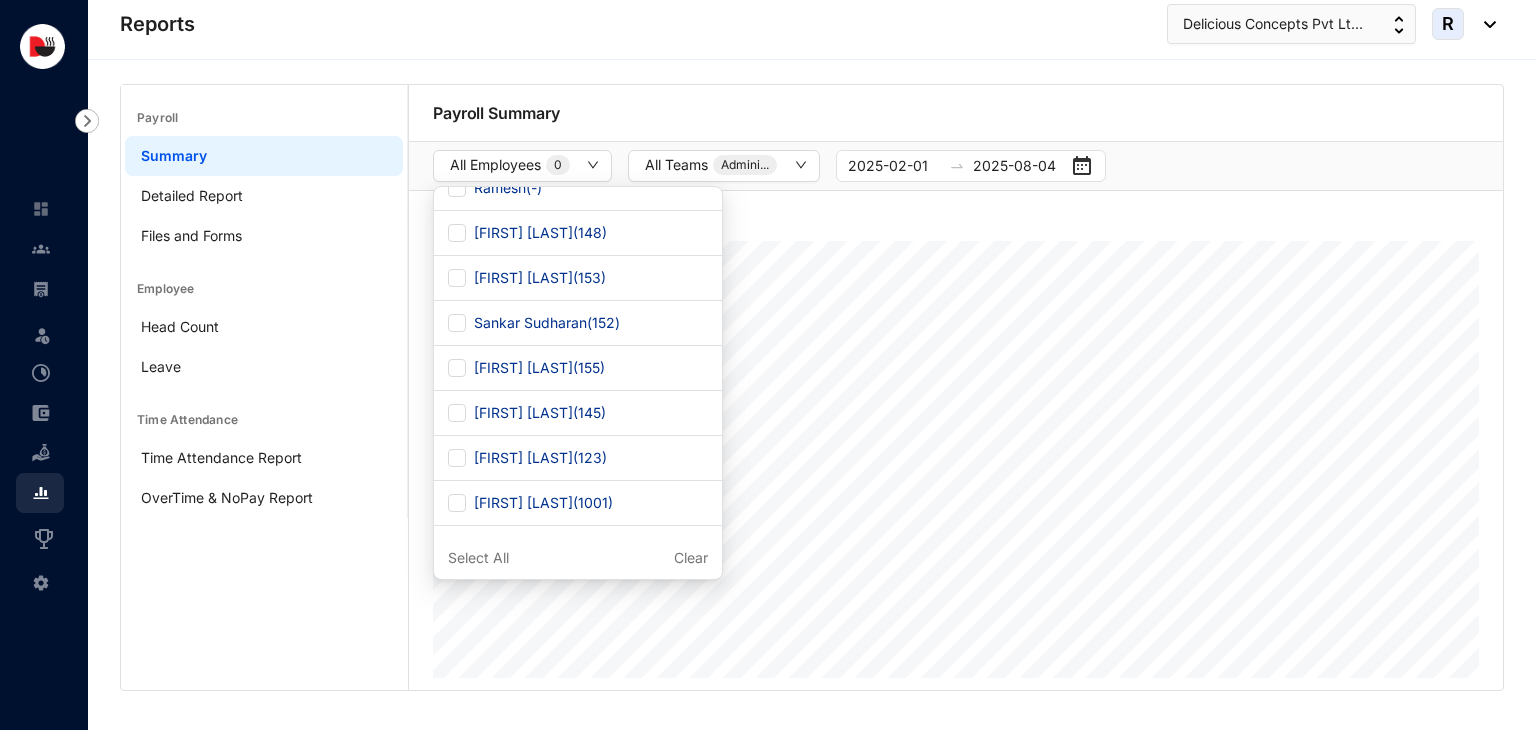 scroll, scrollTop: 2112, scrollLeft: 0, axis: vertical 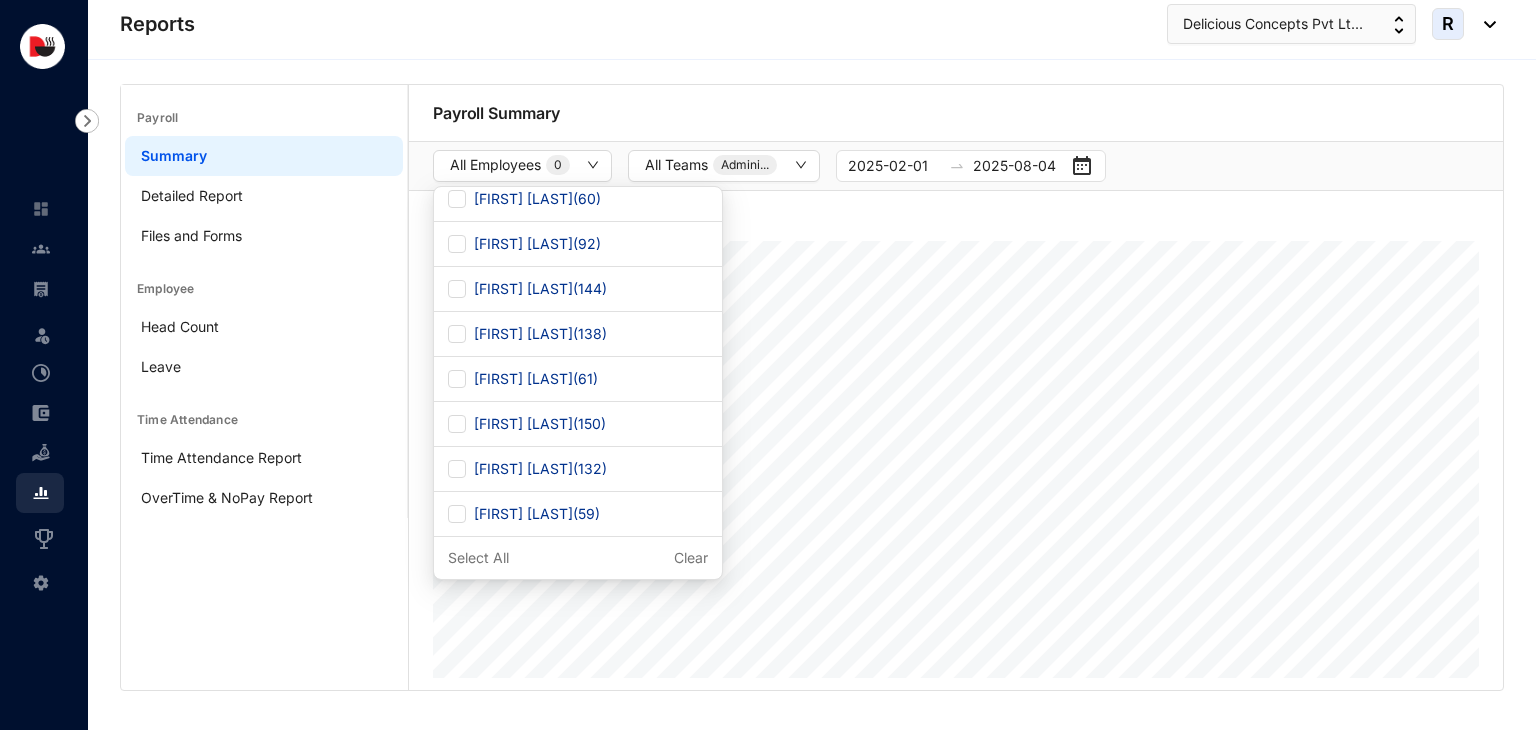 click on "Select All Clear" at bounding box center [578, 558] 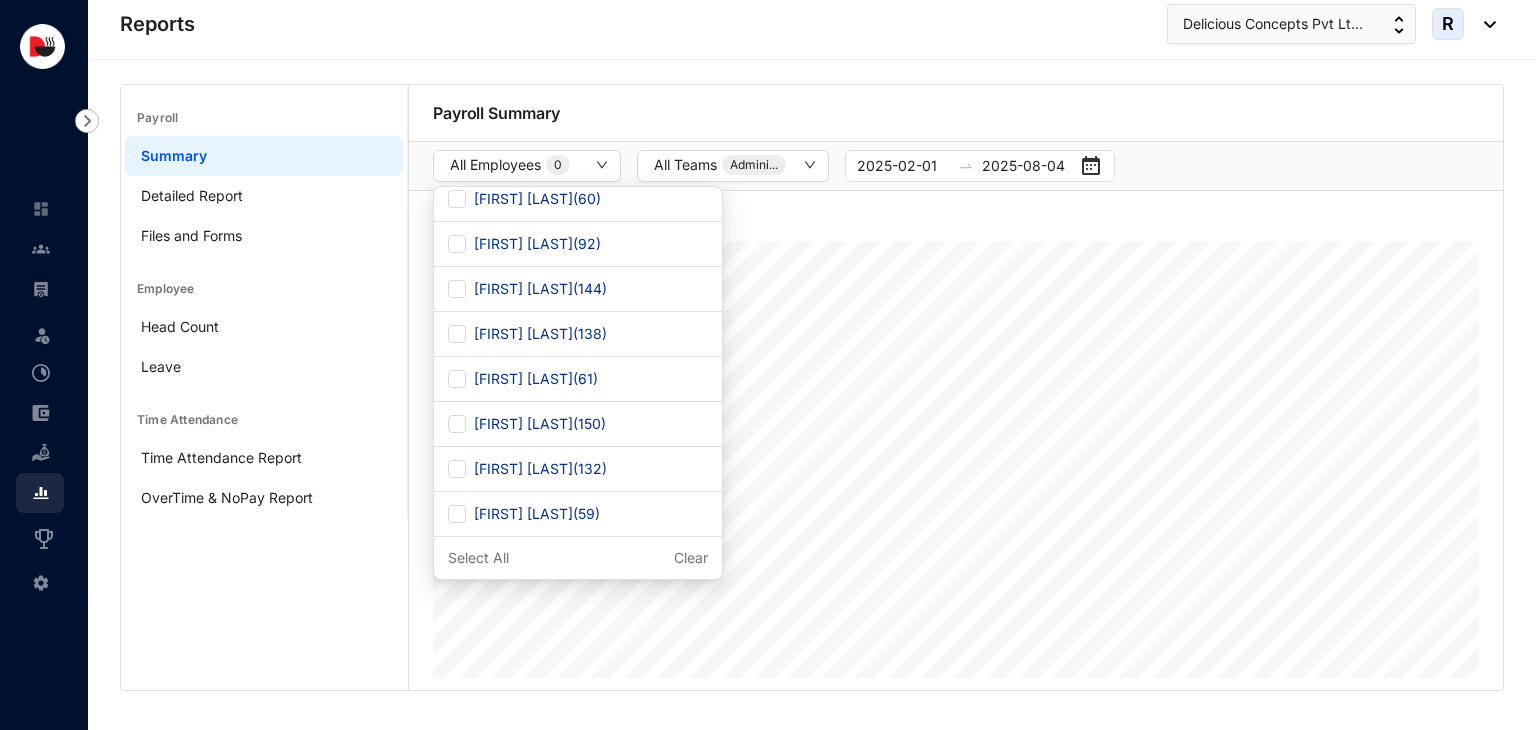 checkbox on "true" 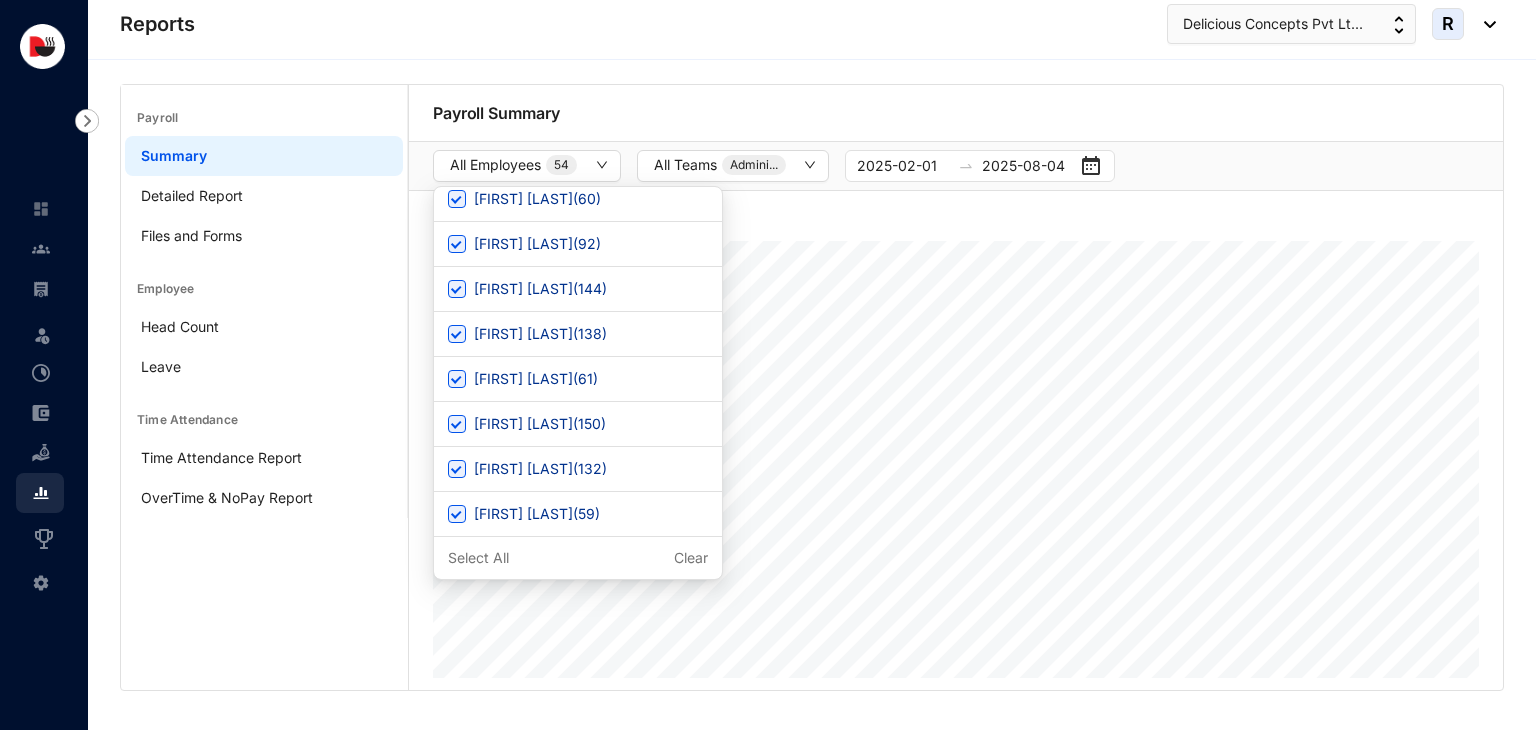 click on "Select All" at bounding box center [478, 558] 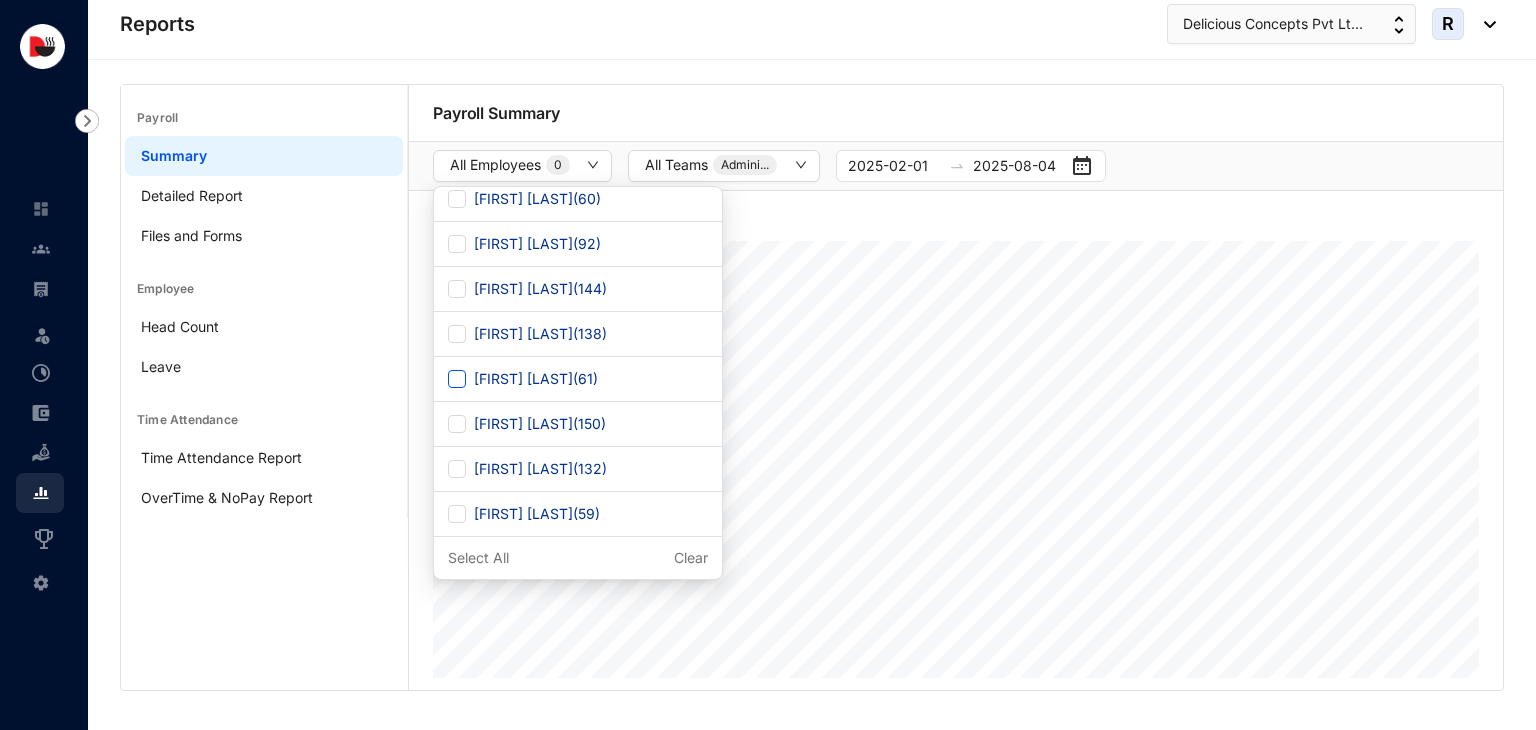 click on "[FIRST] [LAST] ( 61 )" at bounding box center (457, 379) 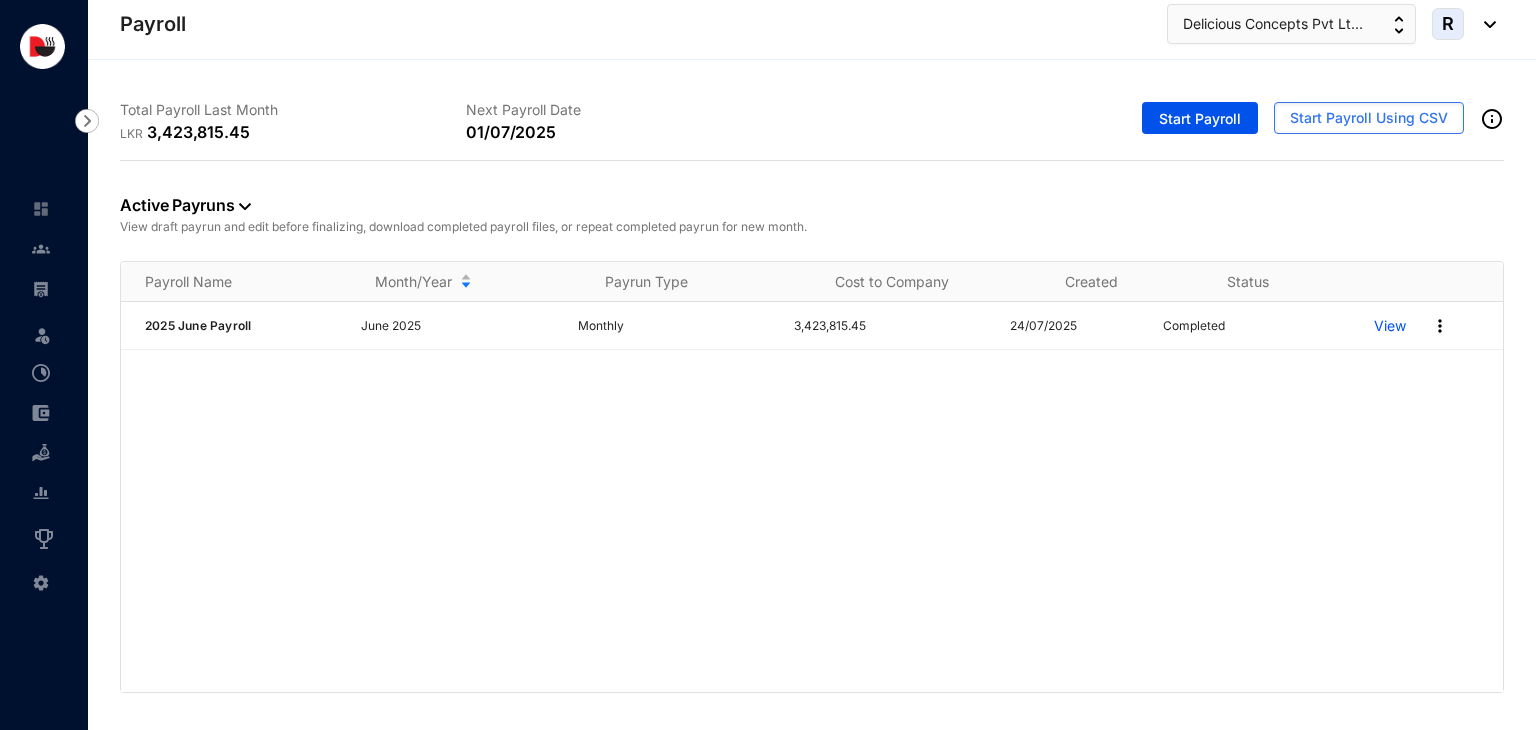 scroll, scrollTop: 0, scrollLeft: 0, axis: both 